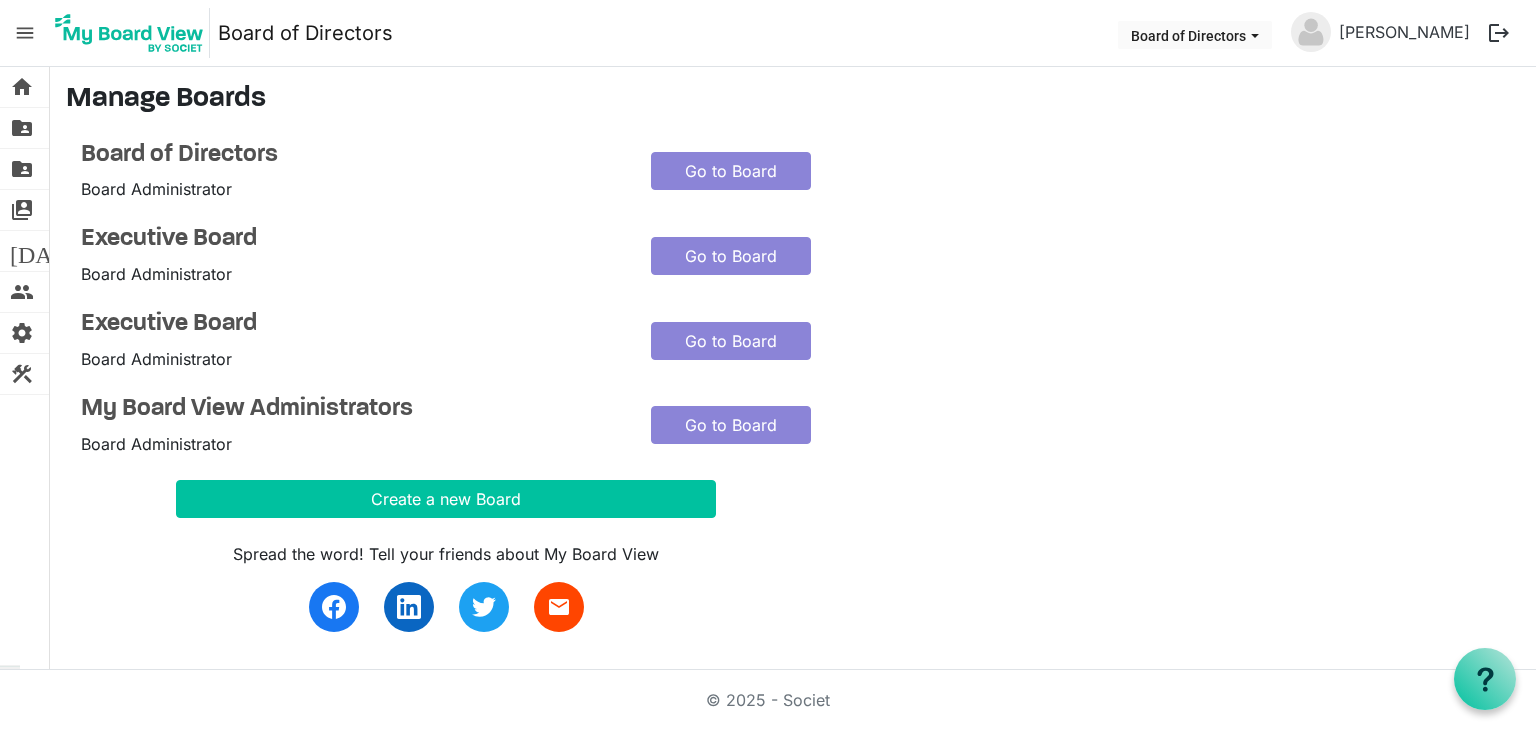 scroll, scrollTop: 0, scrollLeft: 0, axis: both 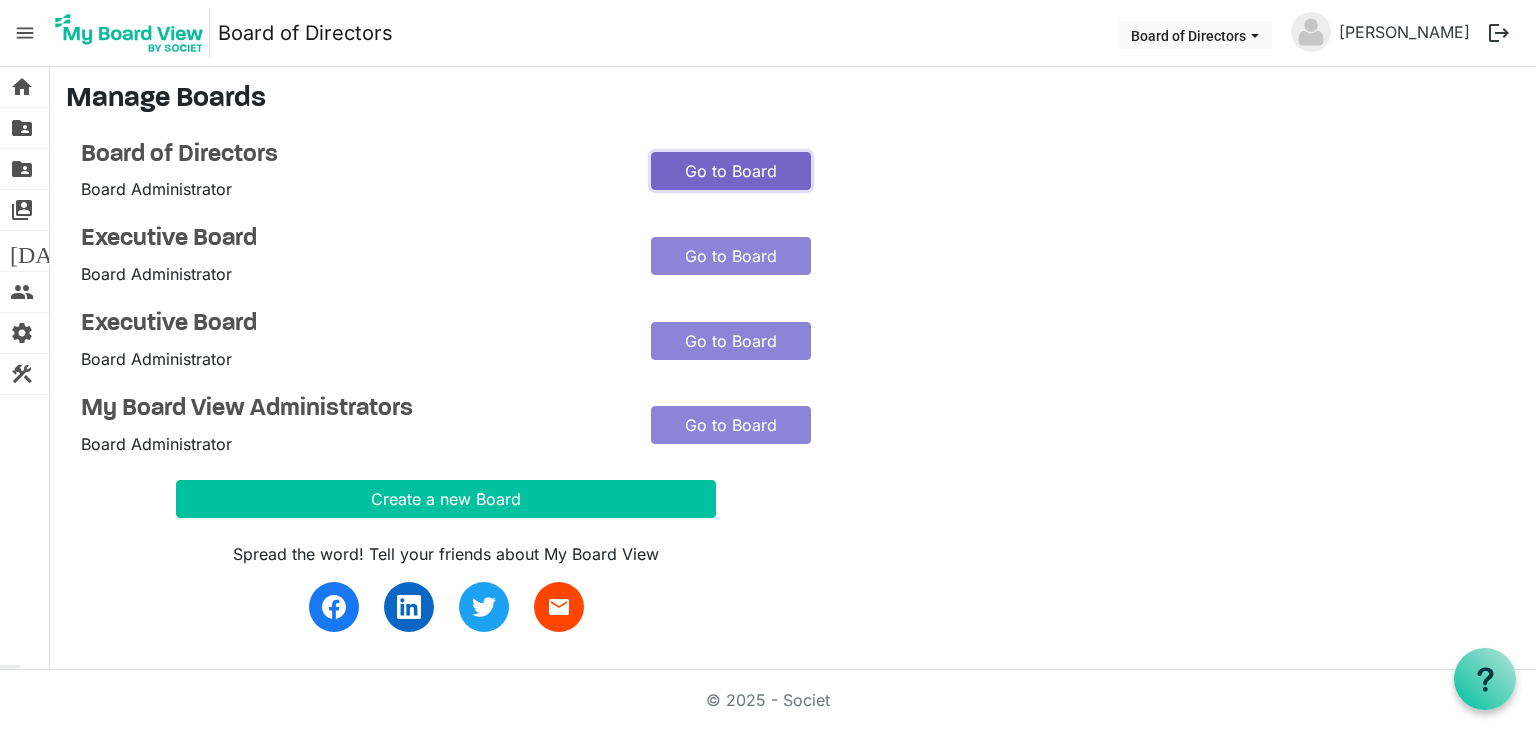 click on "Go to Board" at bounding box center (731, 171) 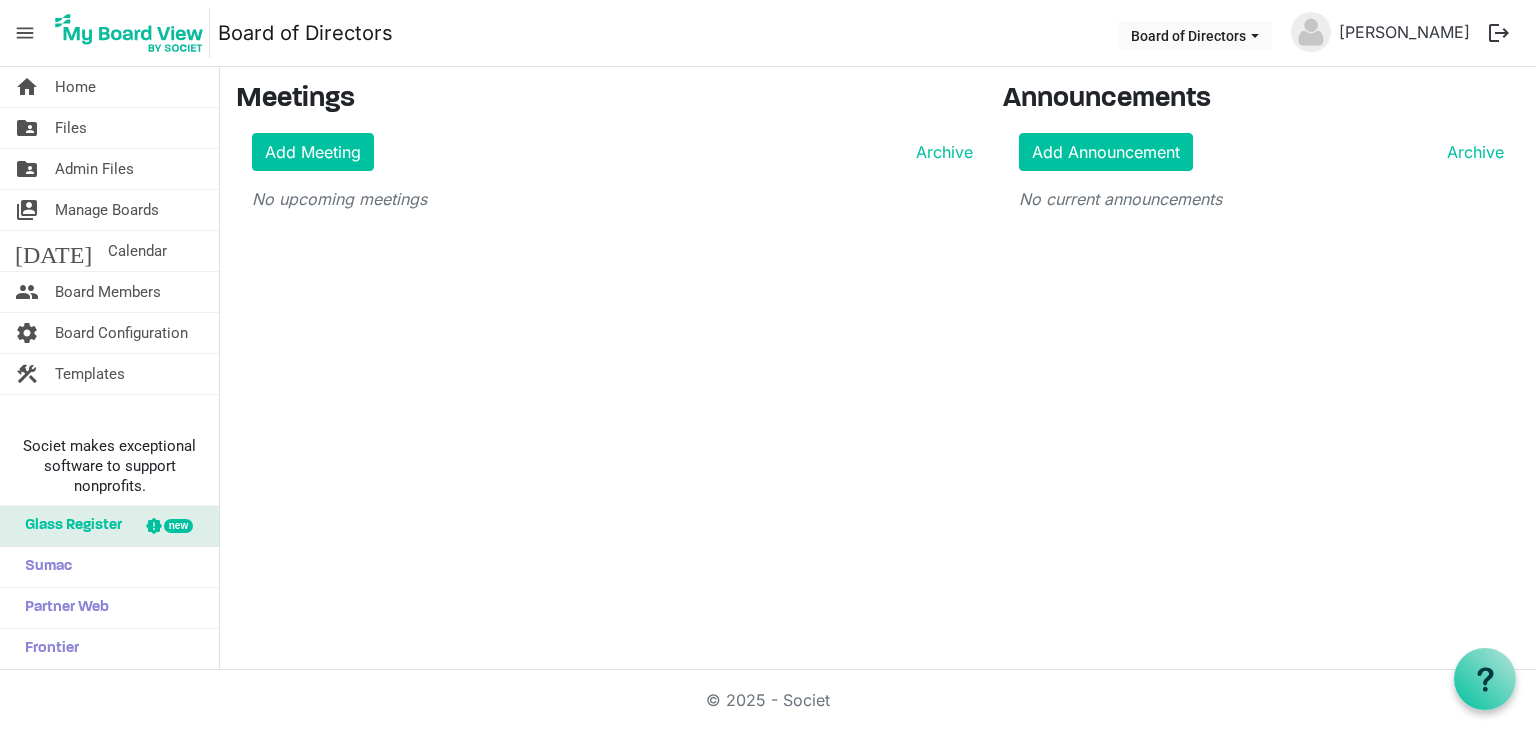 scroll, scrollTop: 0, scrollLeft: 0, axis: both 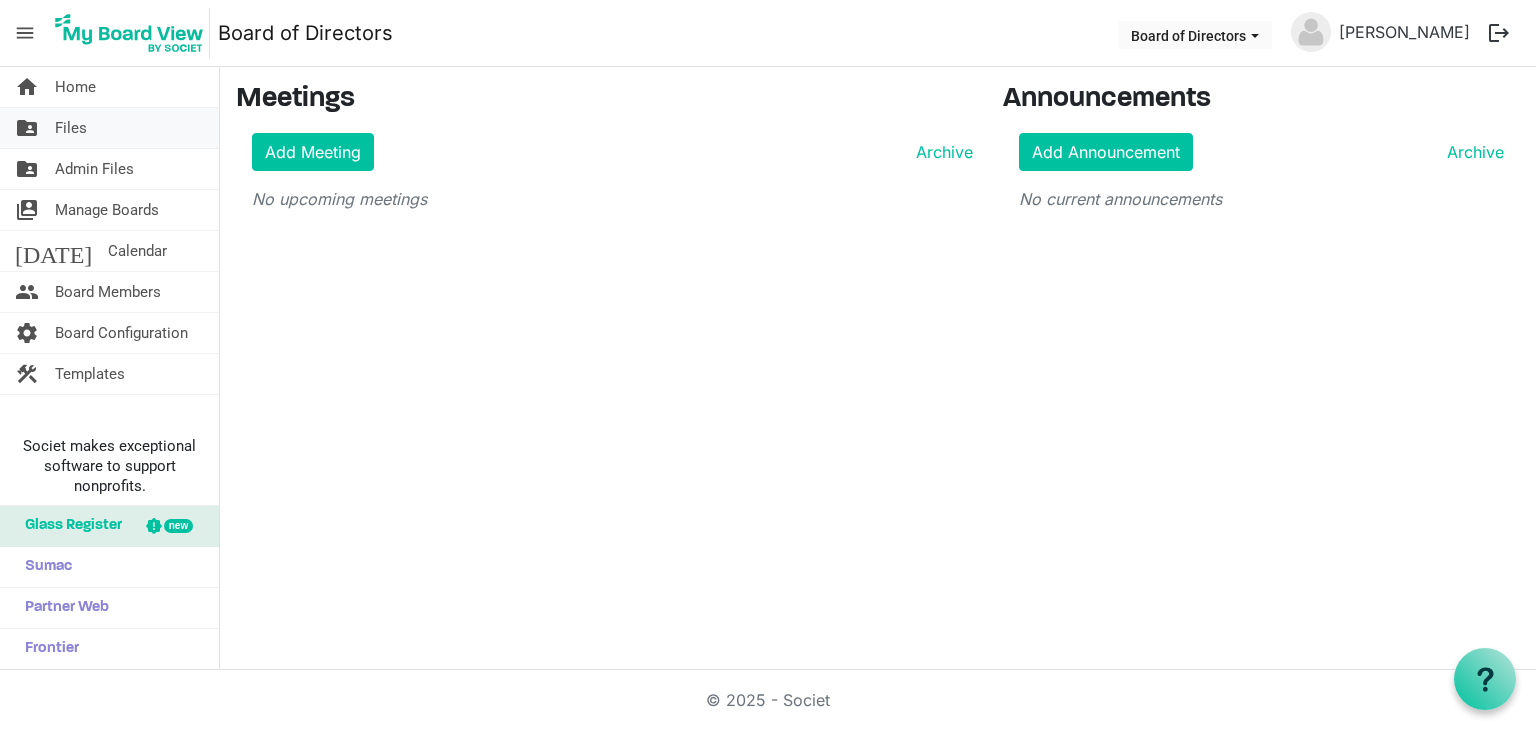 click on "Files" at bounding box center (71, 128) 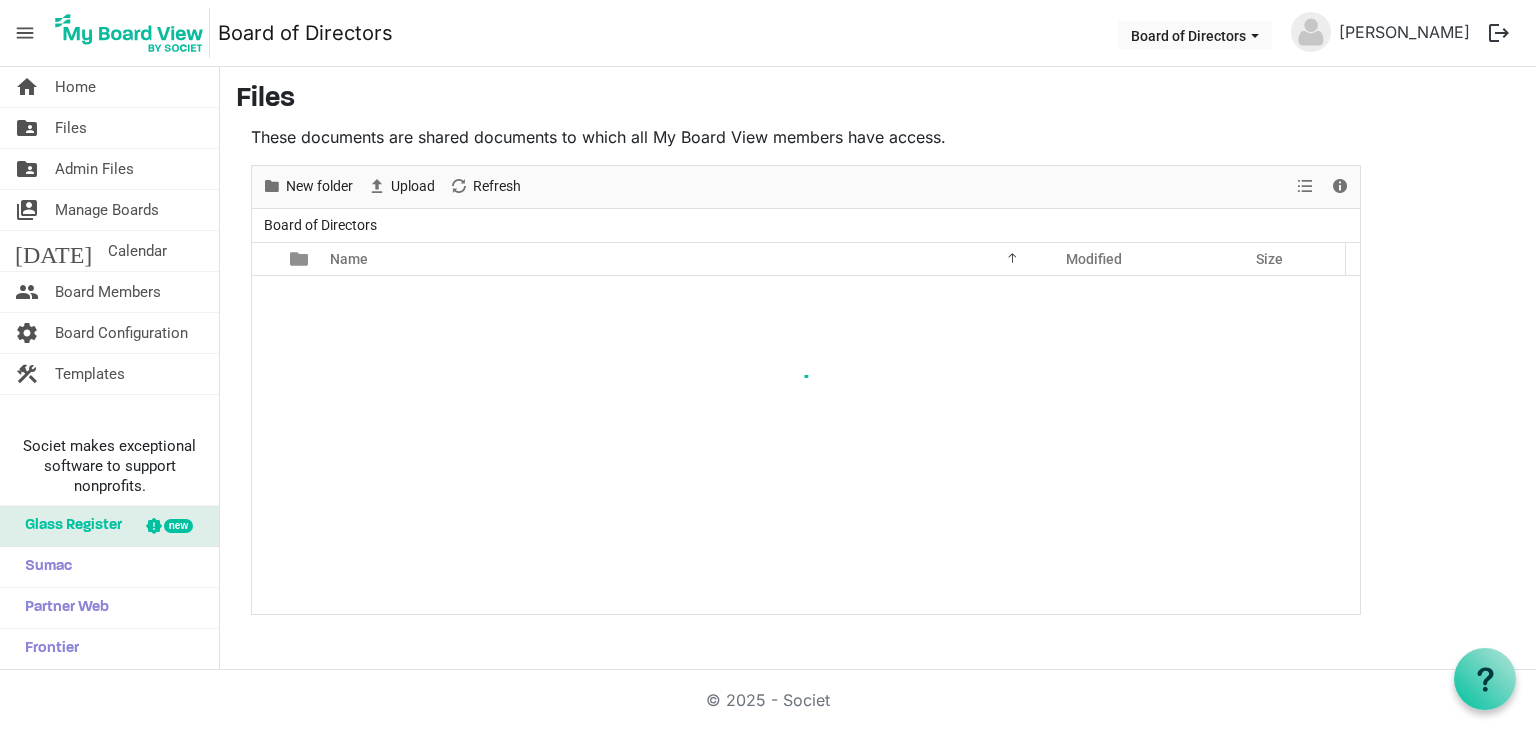 scroll, scrollTop: 0, scrollLeft: 0, axis: both 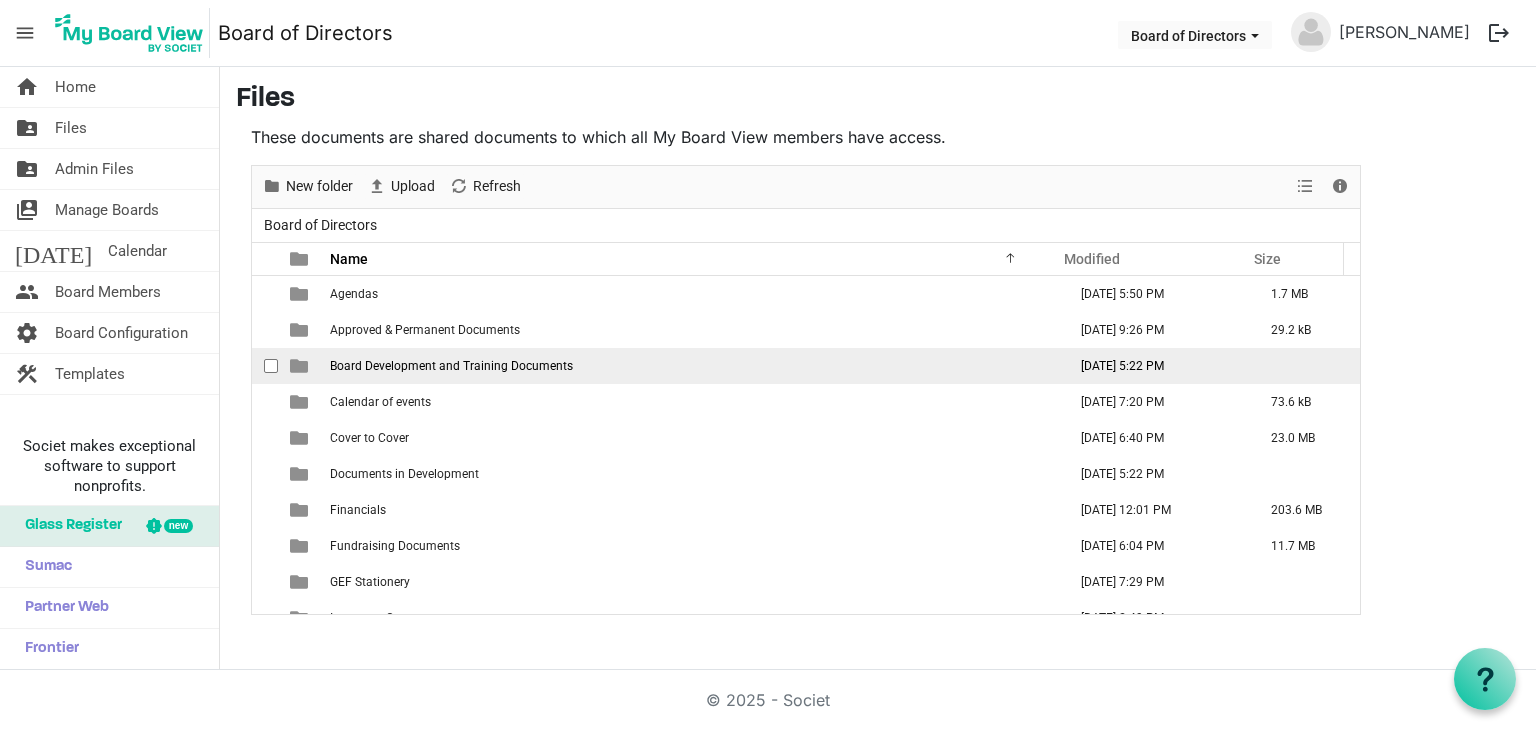 click on "Board Development and Training Documents" at bounding box center [692, 366] 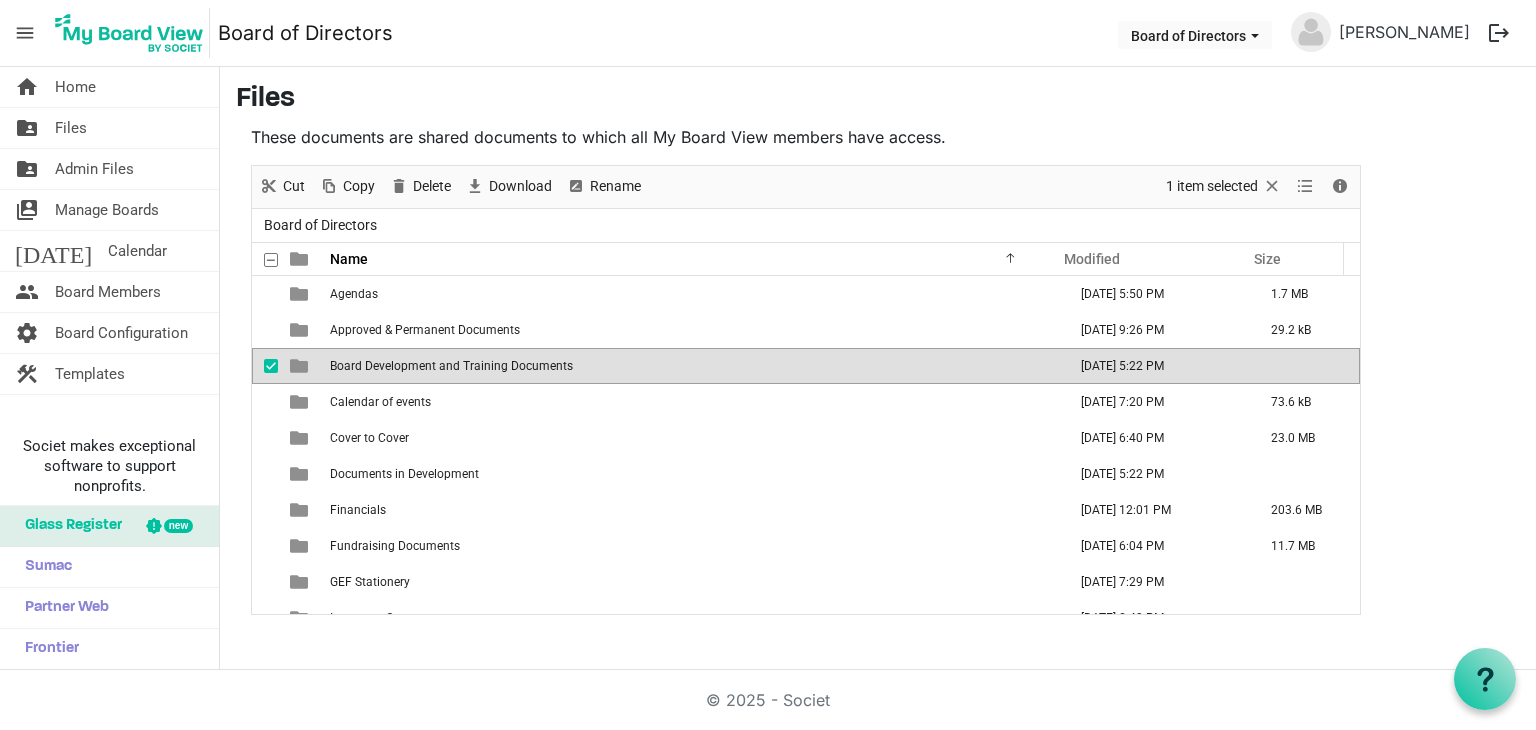 click on "Board Development and Training Documents" at bounding box center [692, 366] 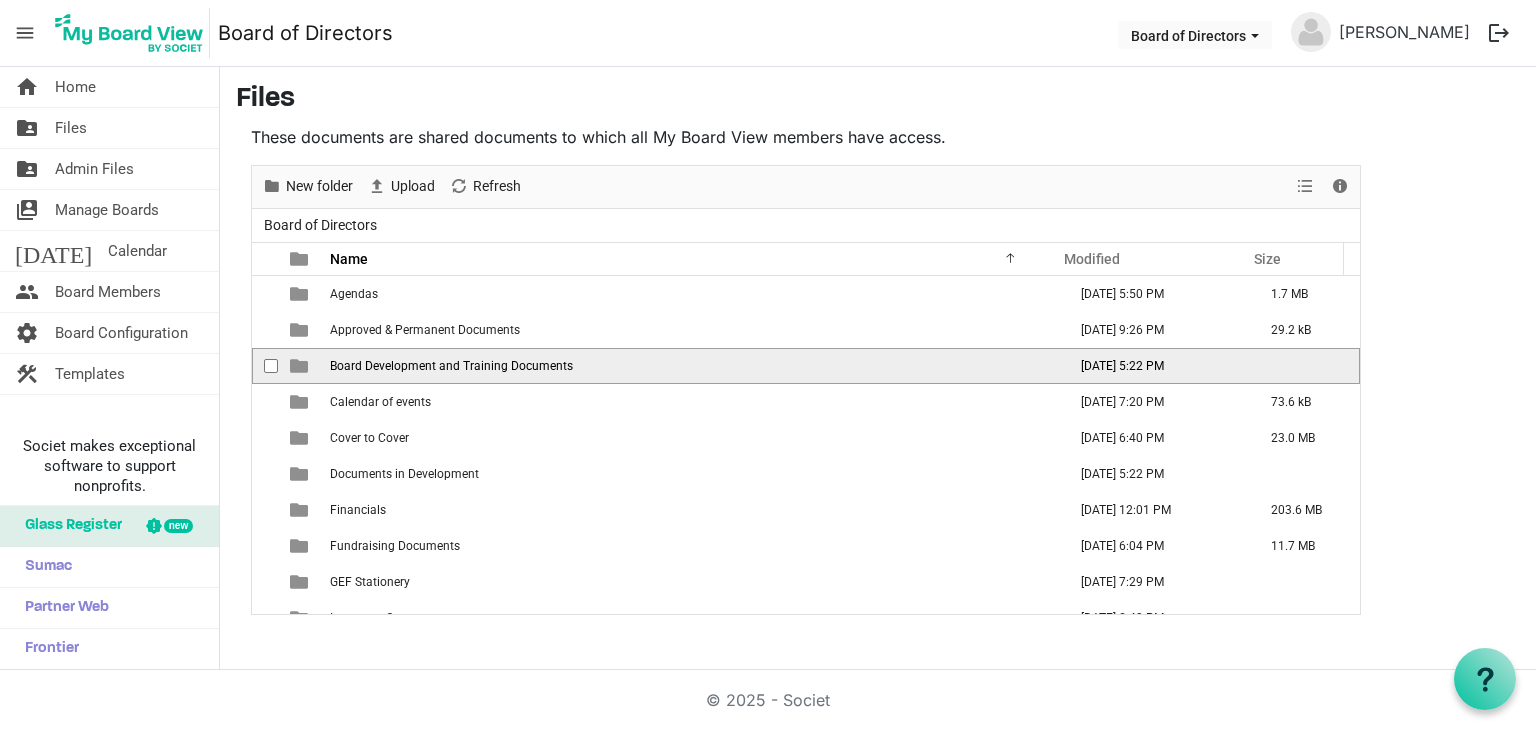 click on "Board Development and Training Documents" at bounding box center (692, 366) 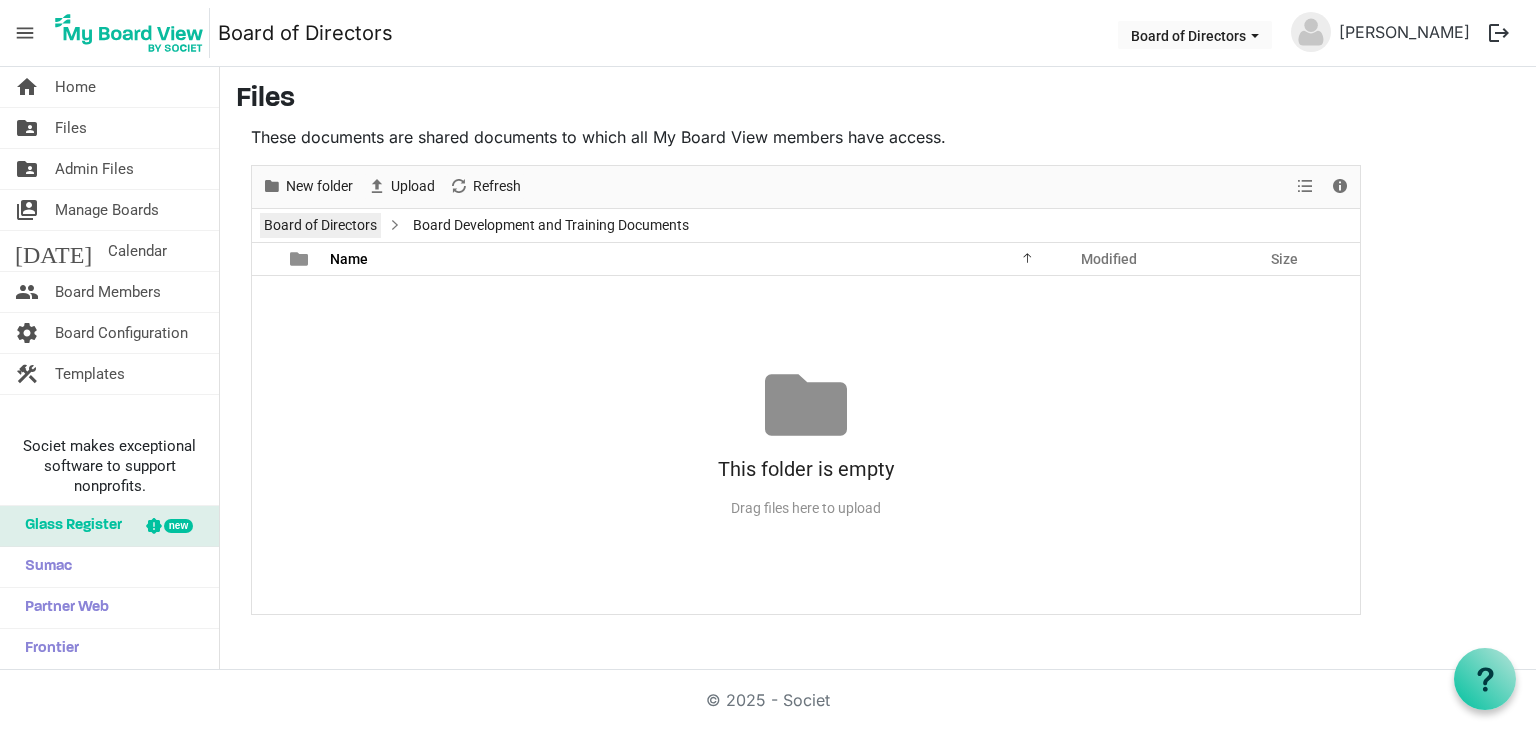click on "Board of Directors" at bounding box center (320, 225) 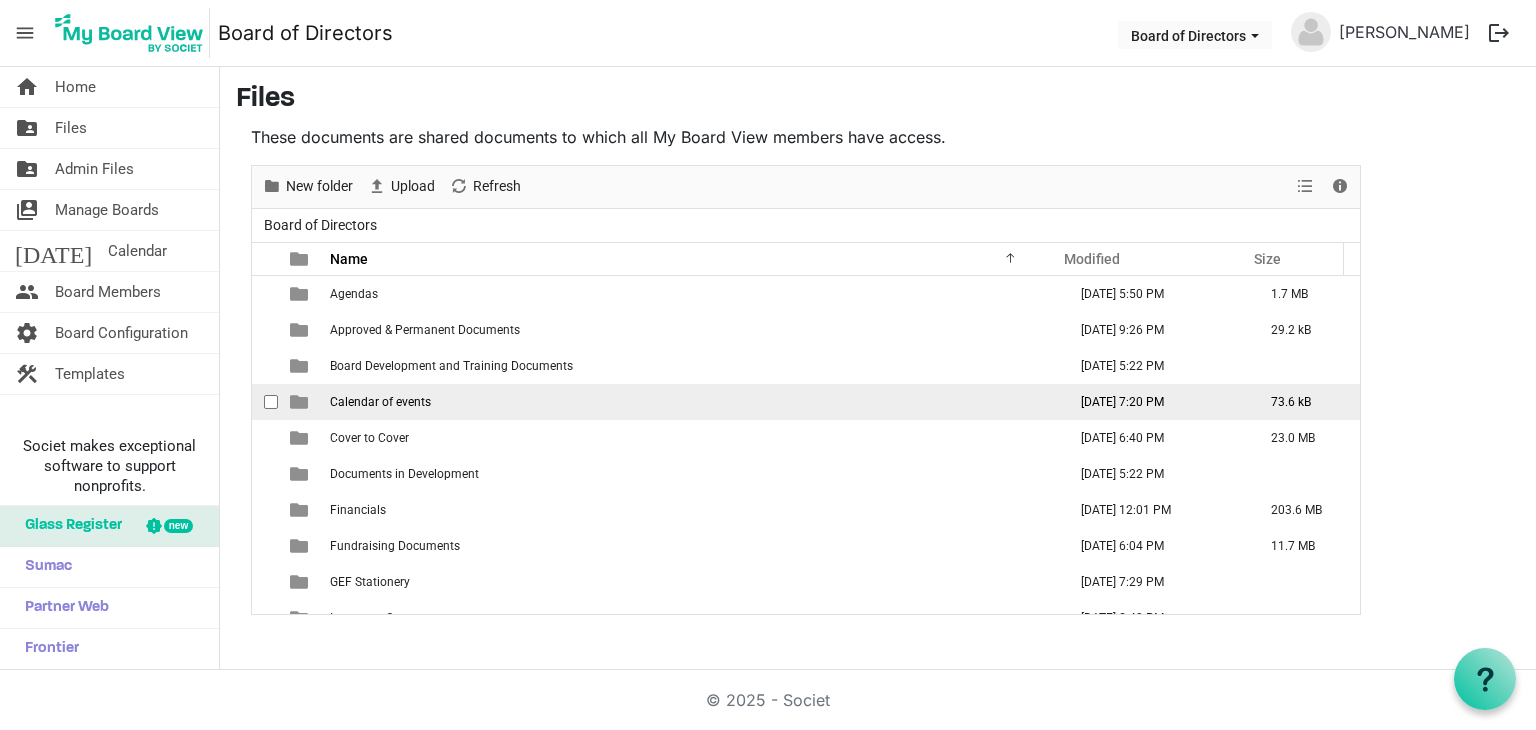 click on "Calendar of events" at bounding box center [692, 402] 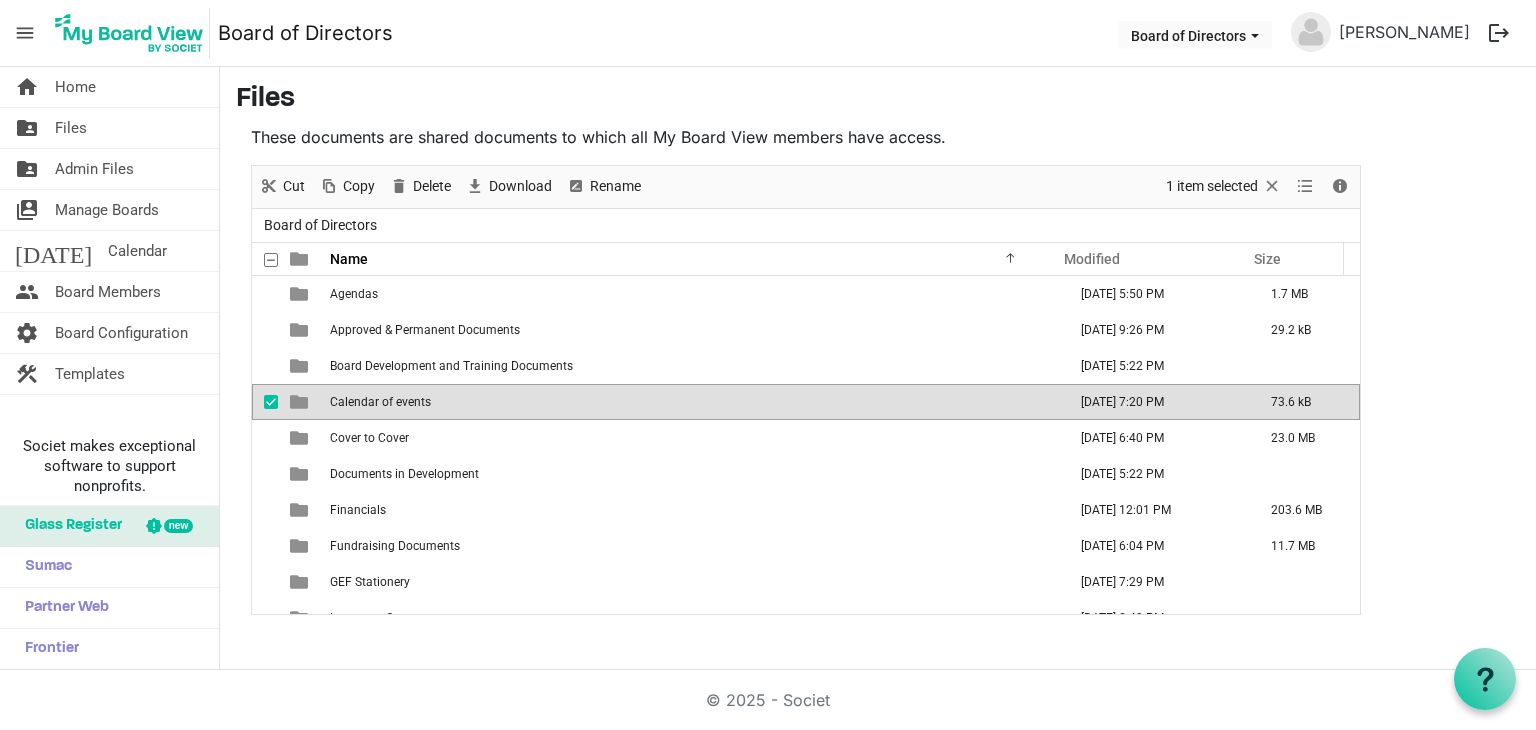 click on "Calendar of events" at bounding box center (692, 402) 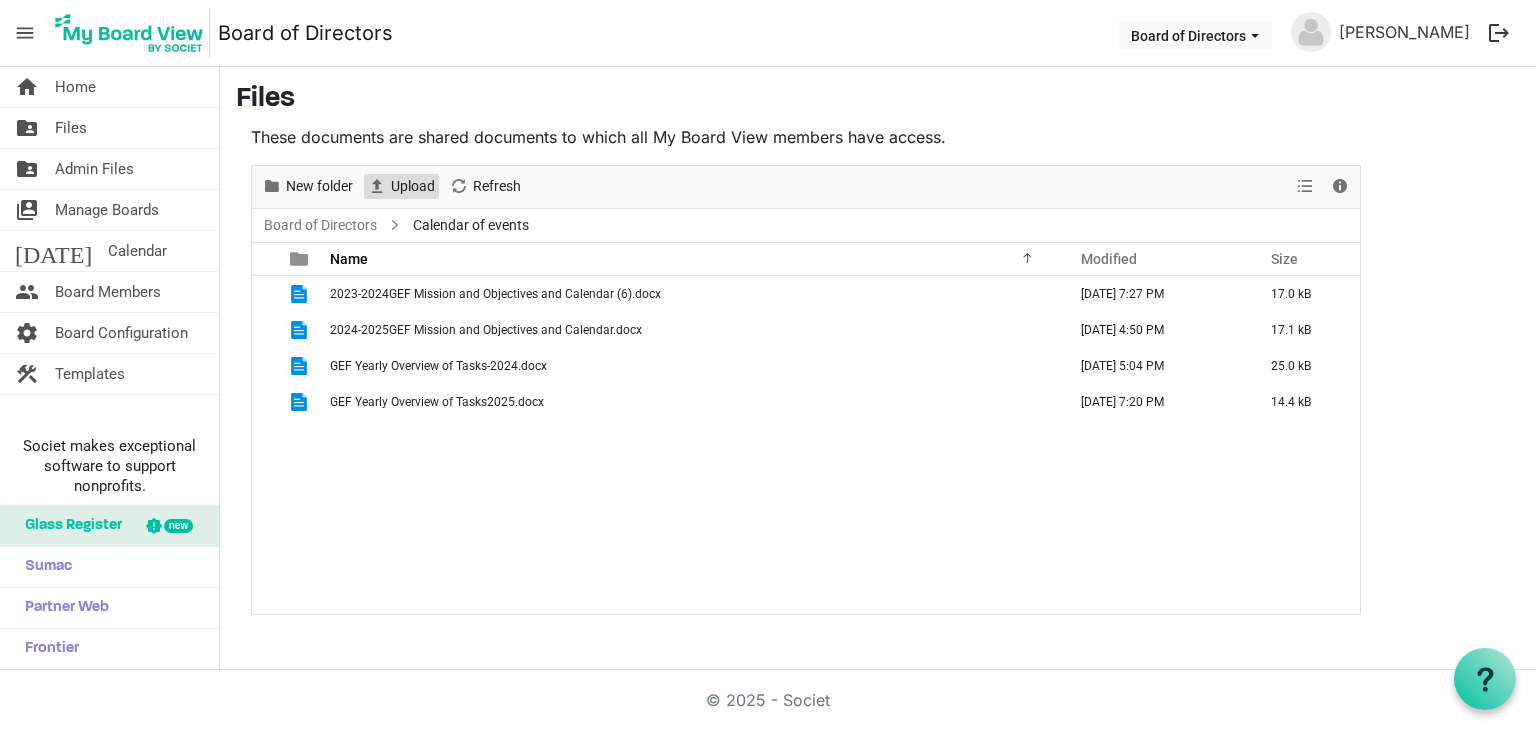 click on "Upload" at bounding box center [413, 186] 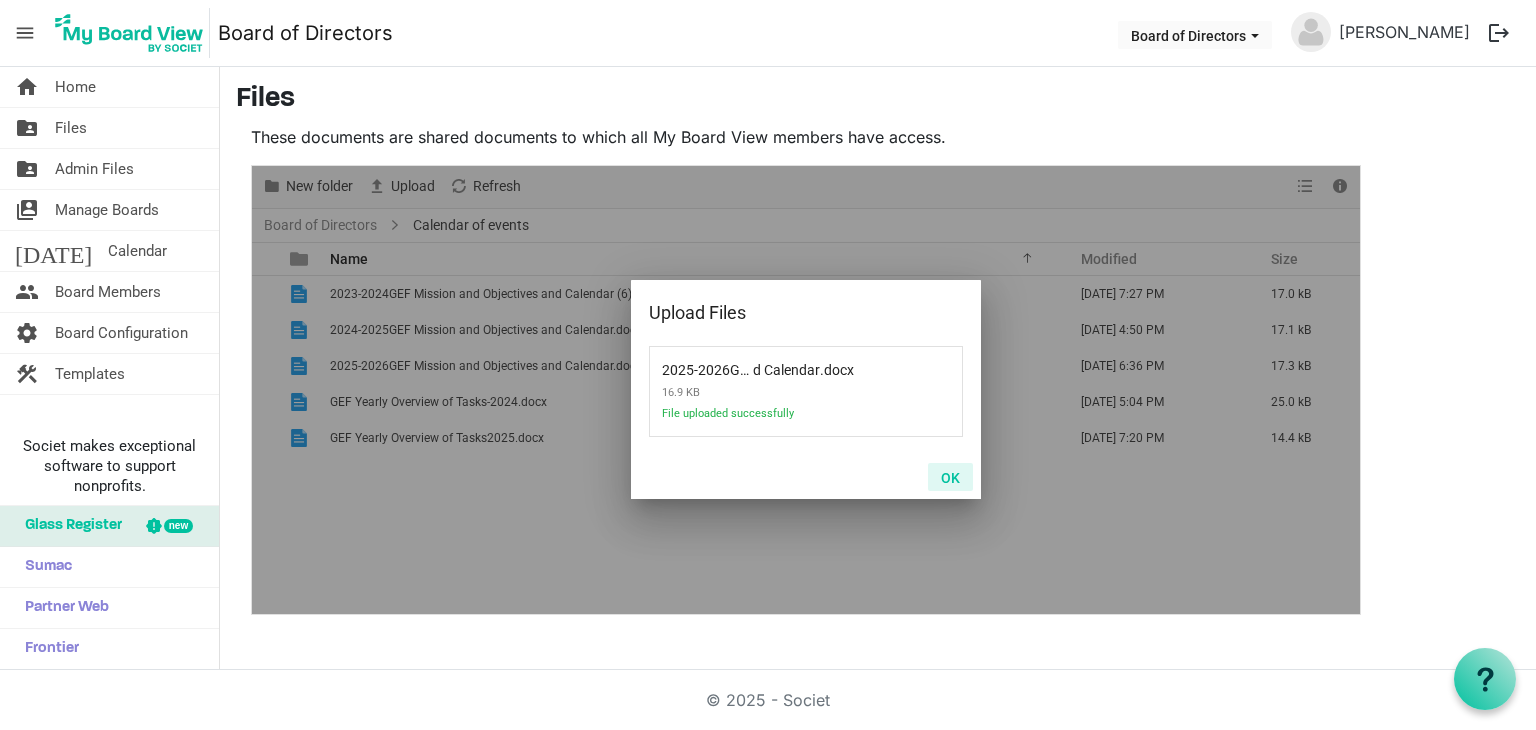 click on "OK" at bounding box center [950, 477] 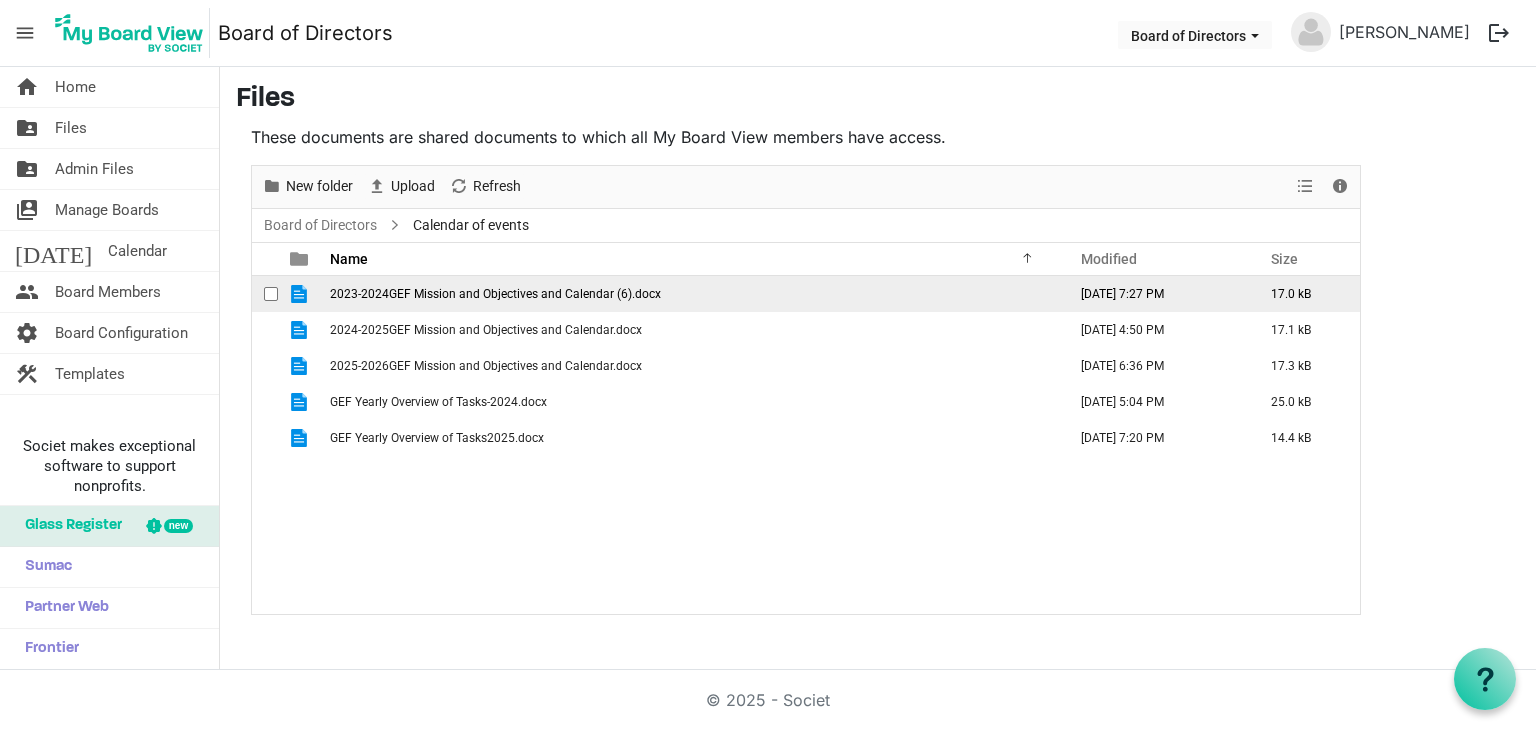 click on "2023-2024GEF Mission and Objectives and Calendar (6).docx" at bounding box center (495, 294) 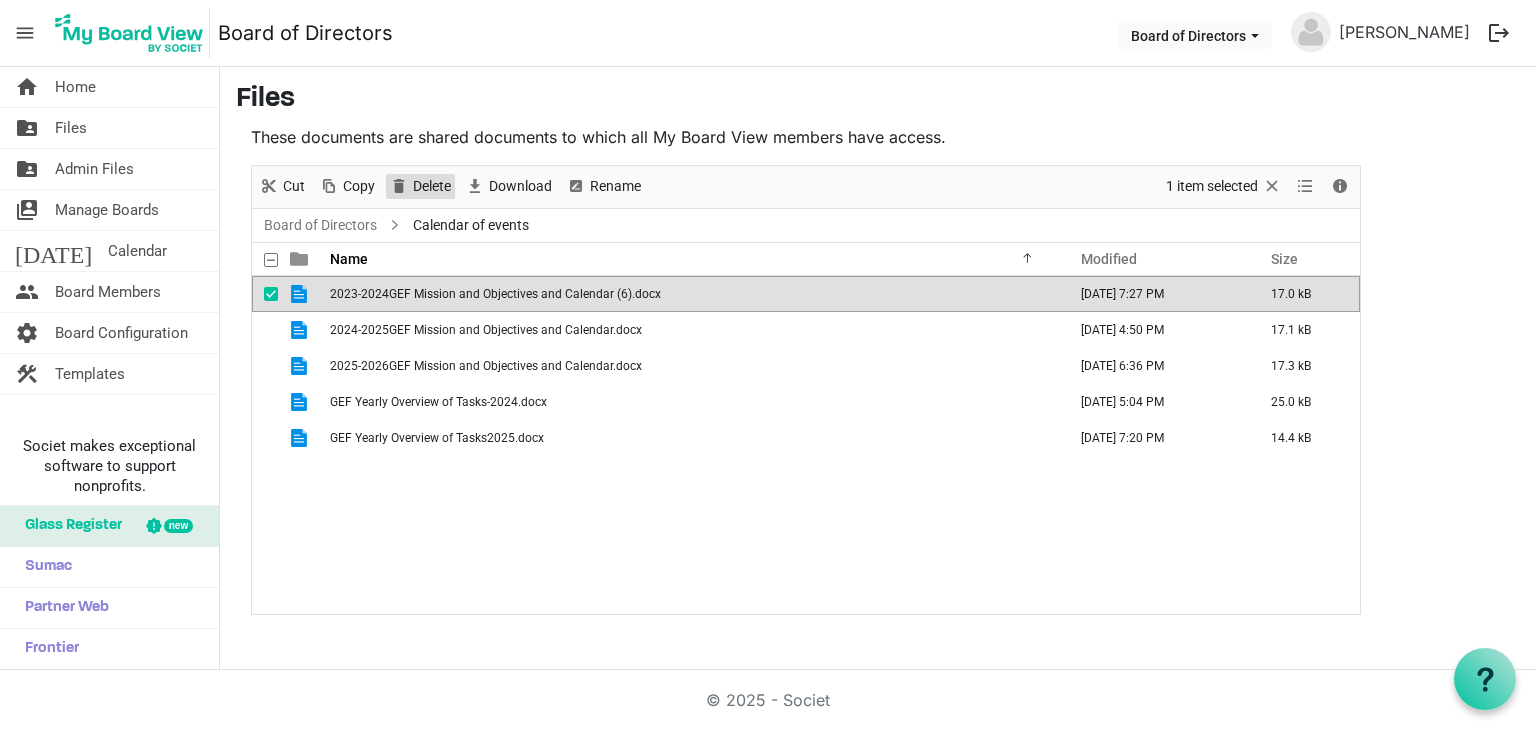 click on "Delete" at bounding box center (432, 186) 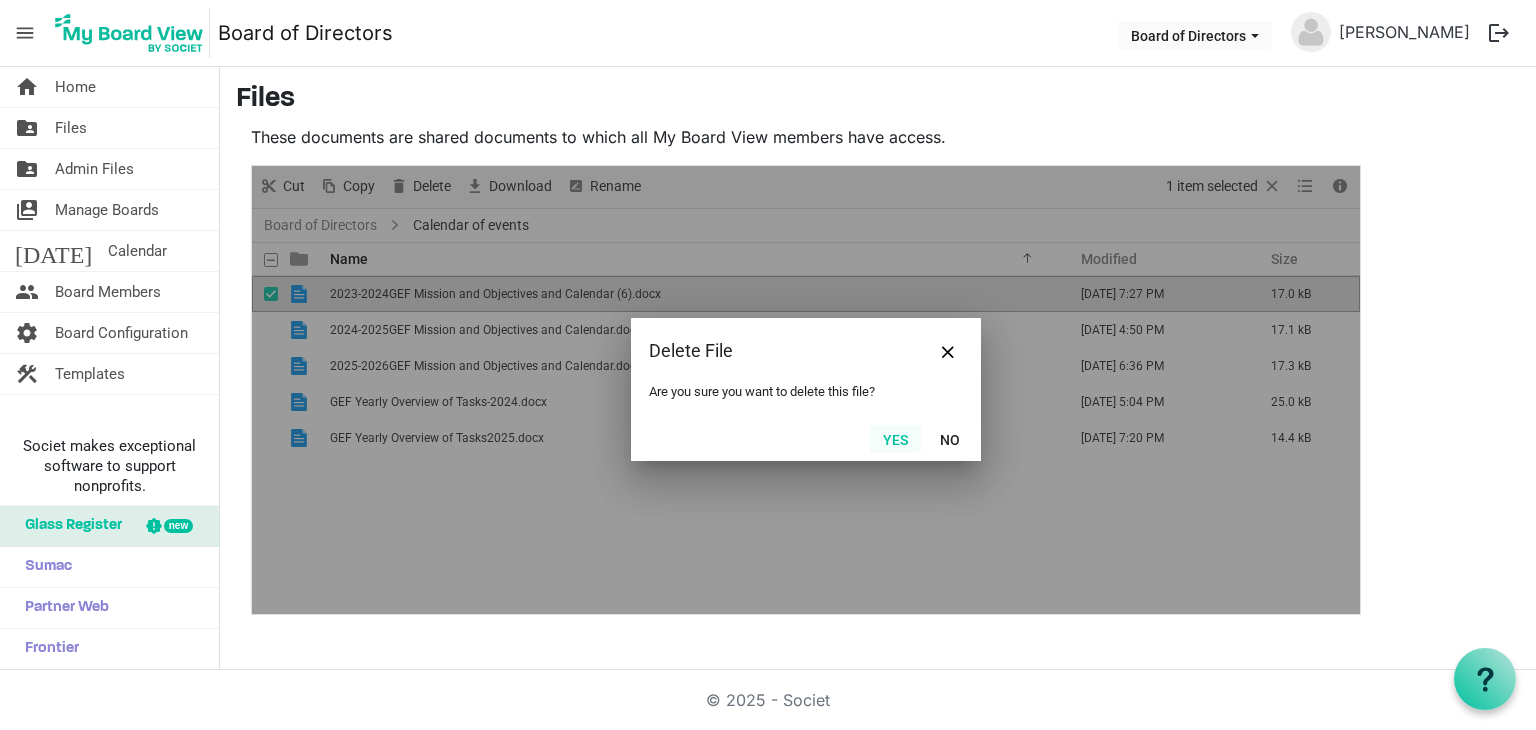 click on "Yes" at bounding box center (895, 439) 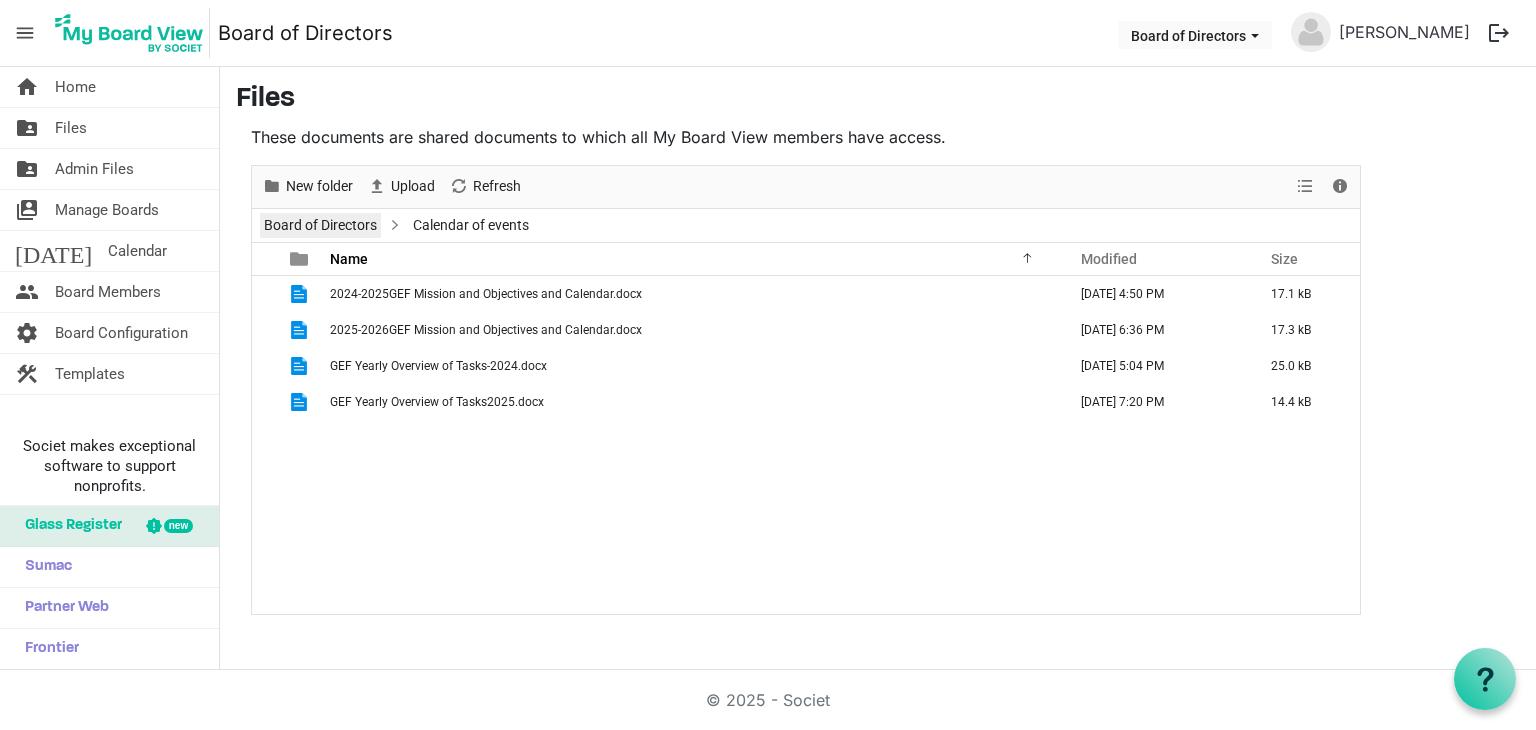 click on "Board of Directors" at bounding box center [320, 225] 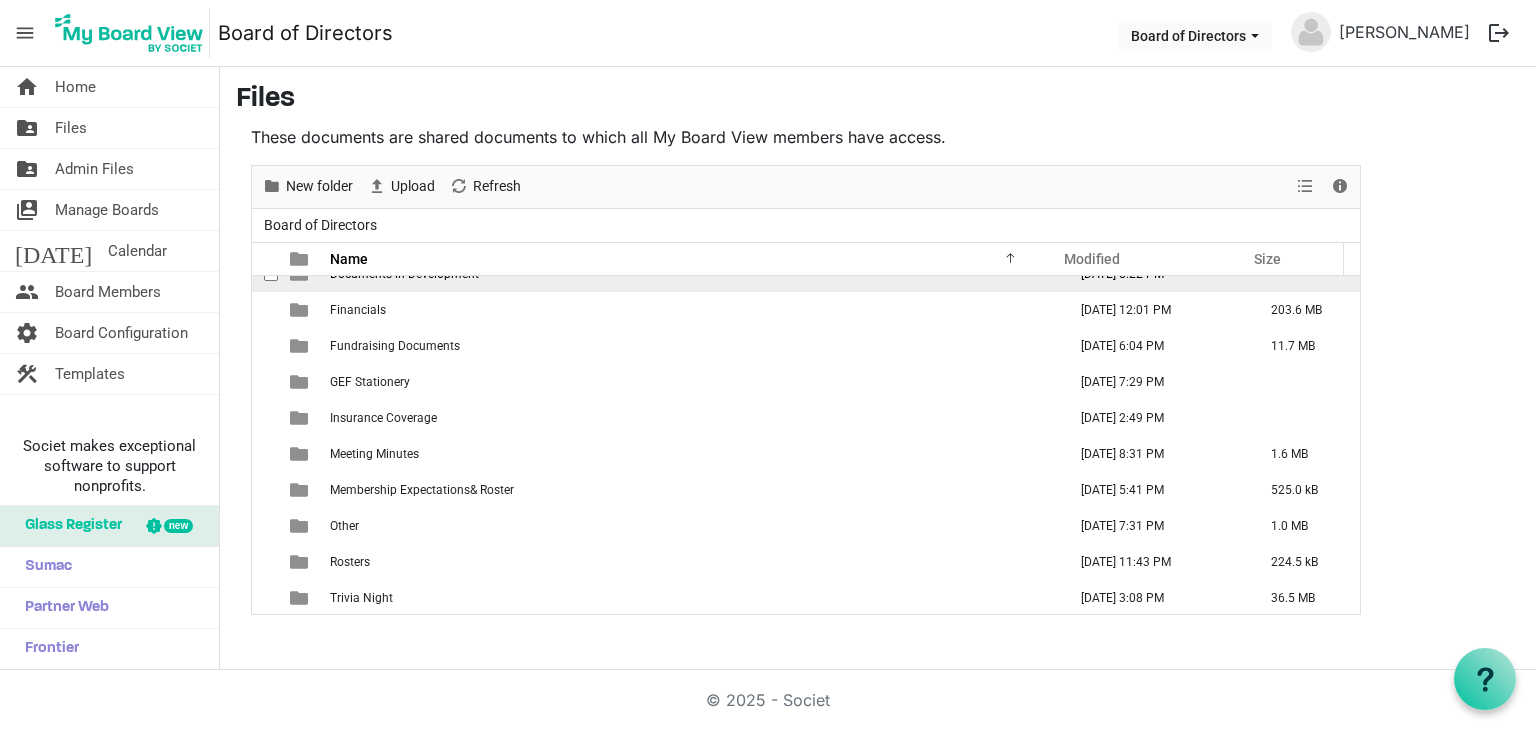 scroll, scrollTop: 201, scrollLeft: 0, axis: vertical 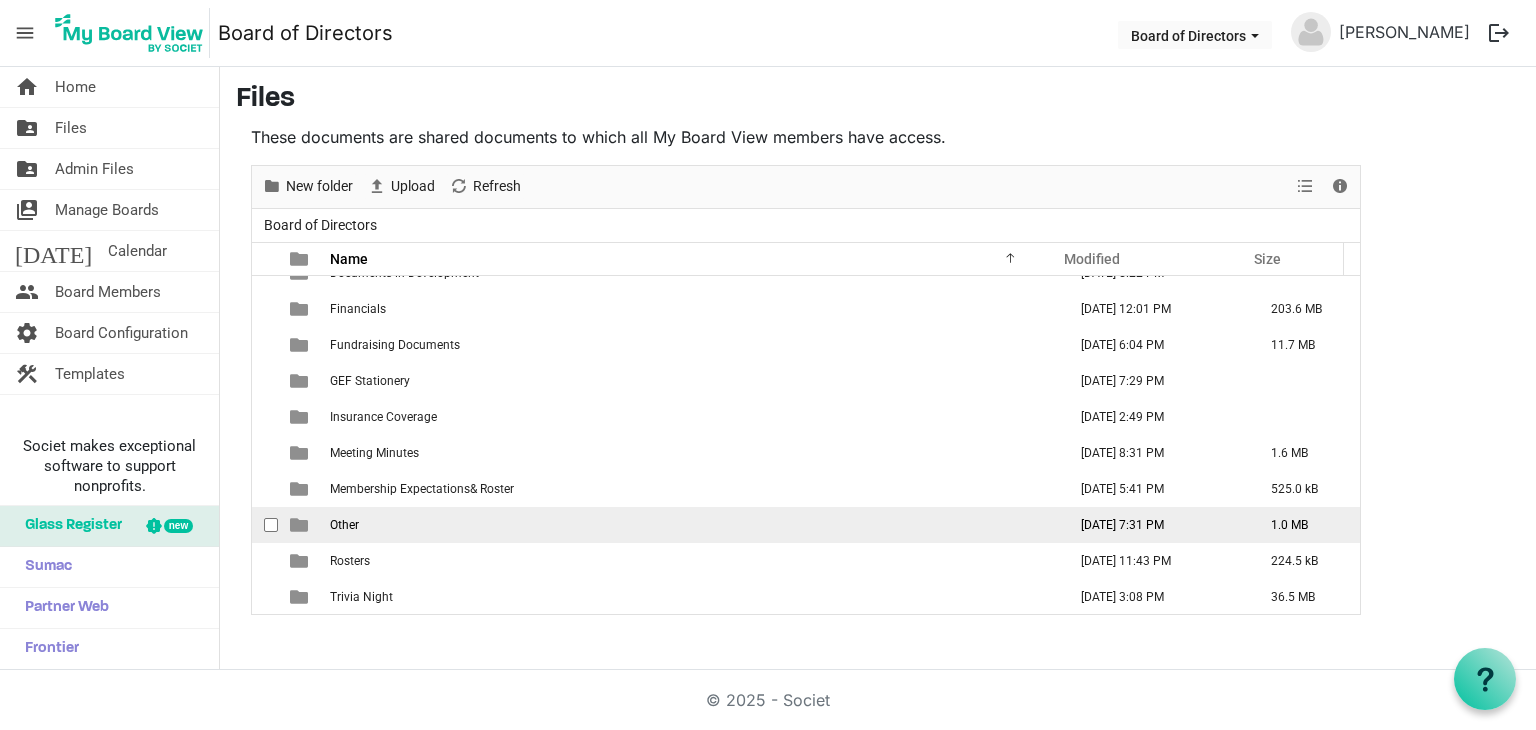 click on "Other" at bounding box center (692, 525) 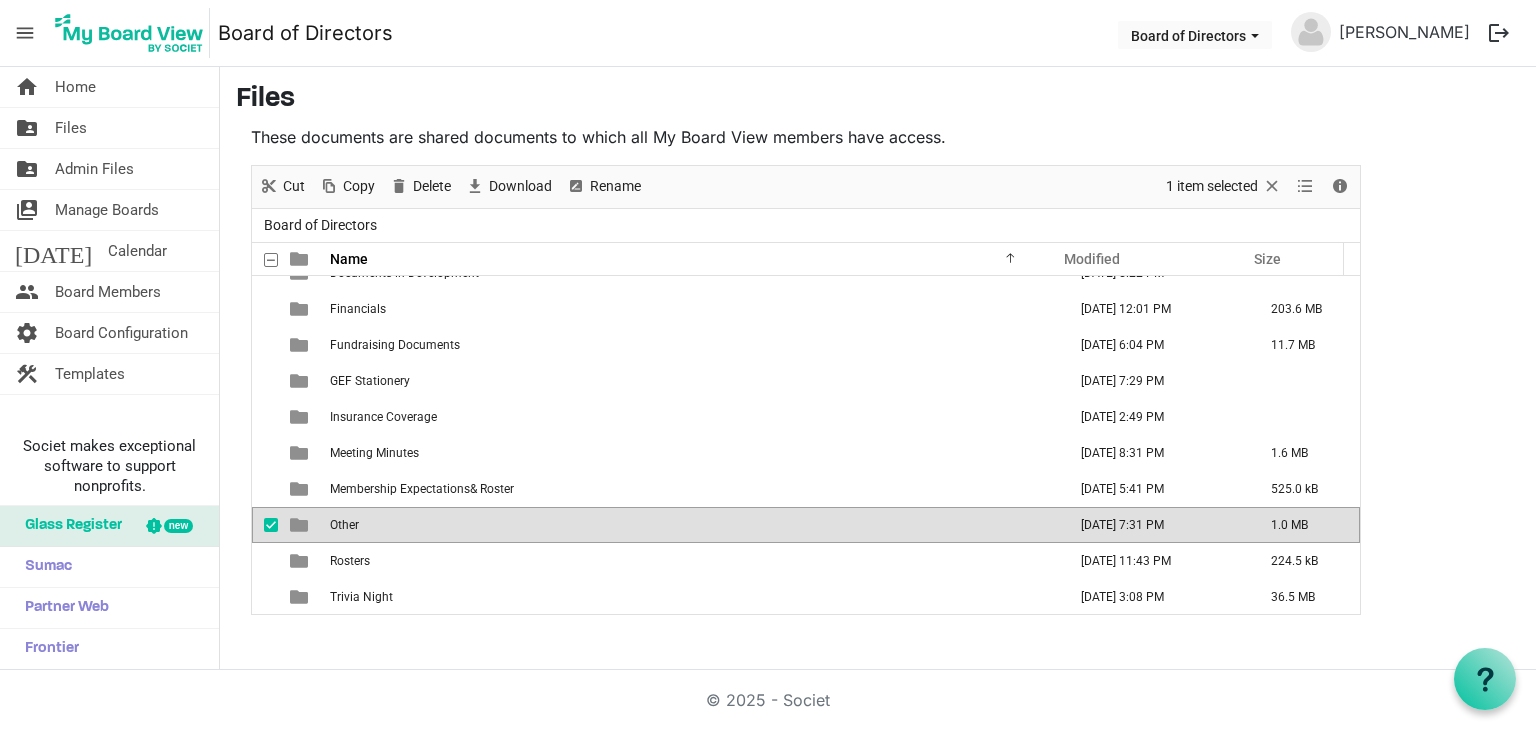 click on "Other" at bounding box center [692, 525] 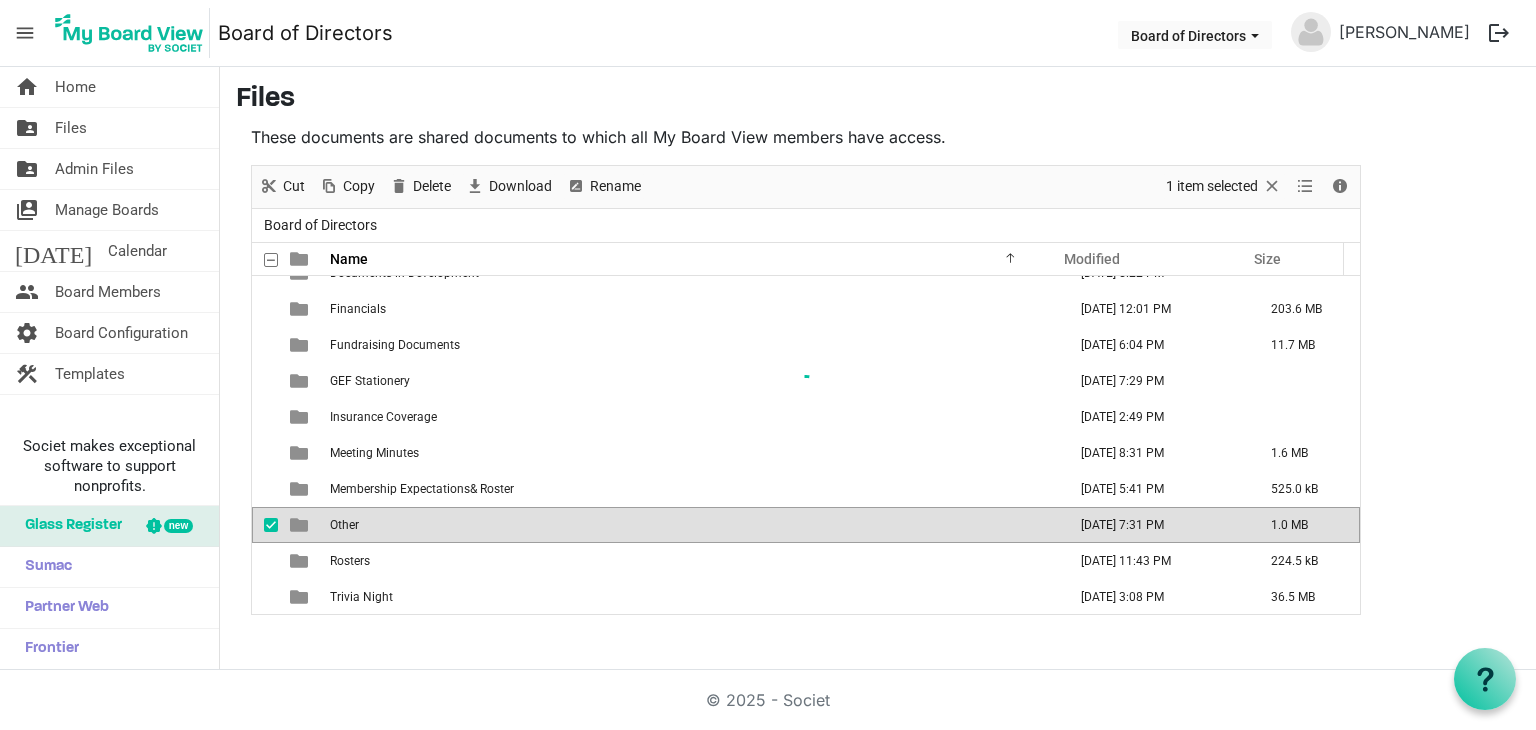 scroll, scrollTop: 0, scrollLeft: 0, axis: both 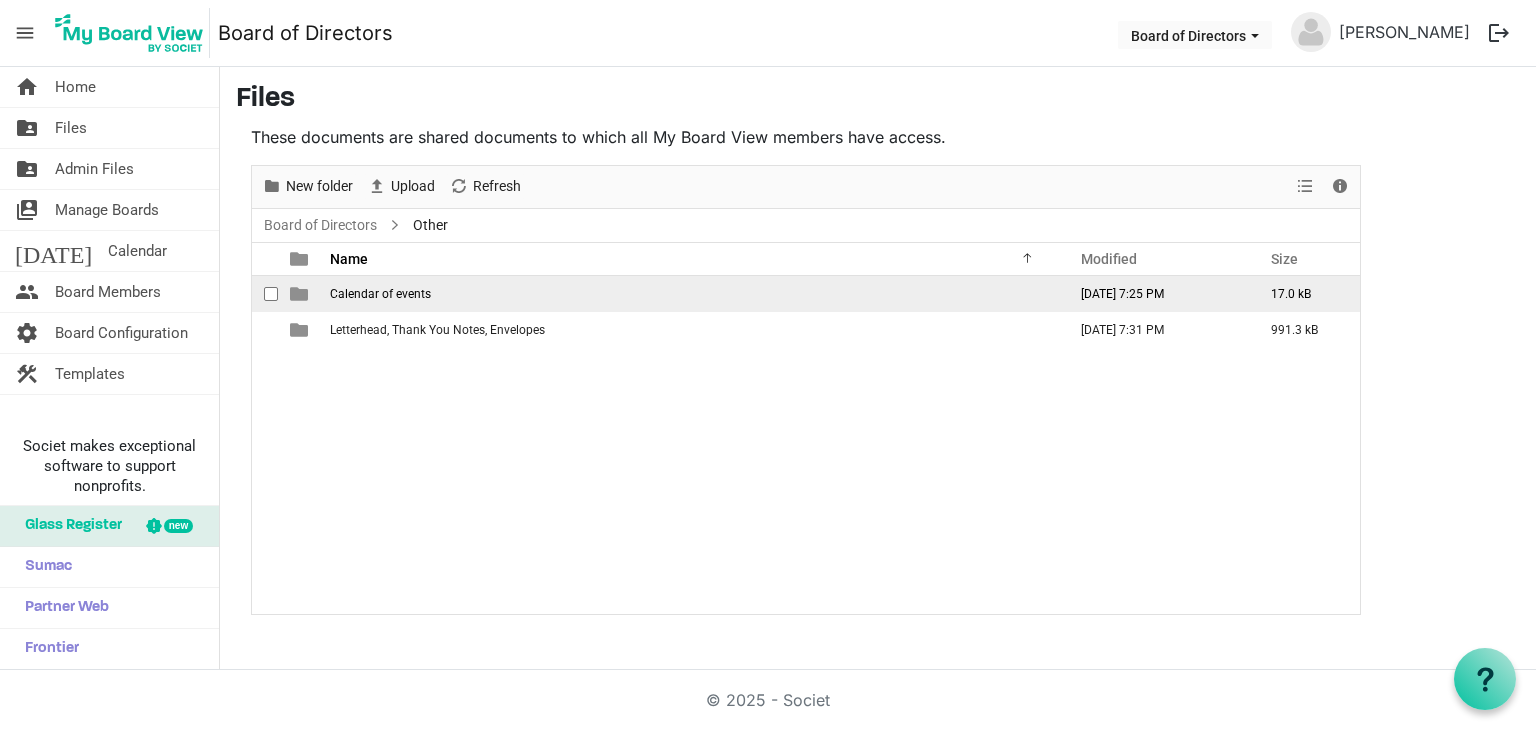 click on "Calendar of events" at bounding box center [692, 294] 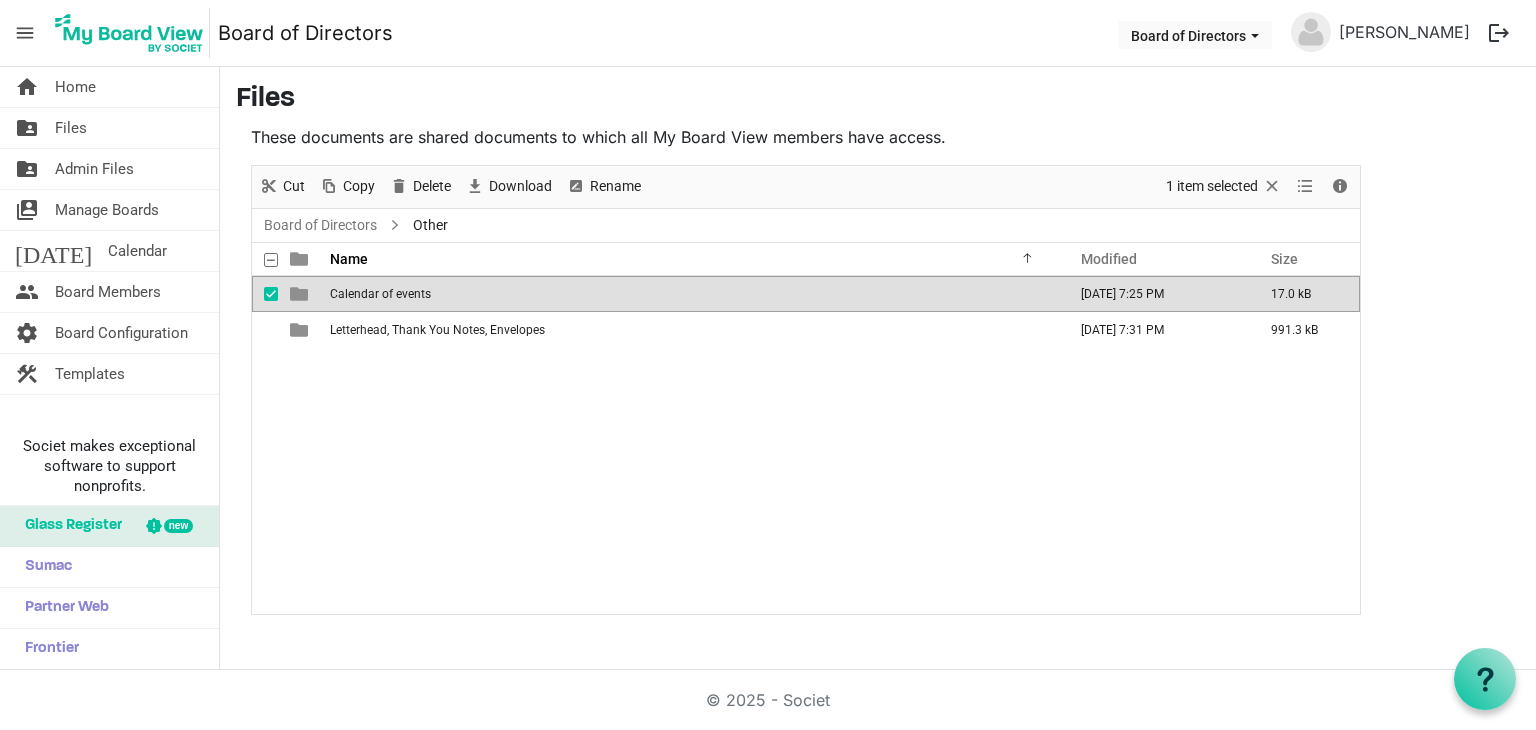 click on "Calendar of events" at bounding box center [692, 294] 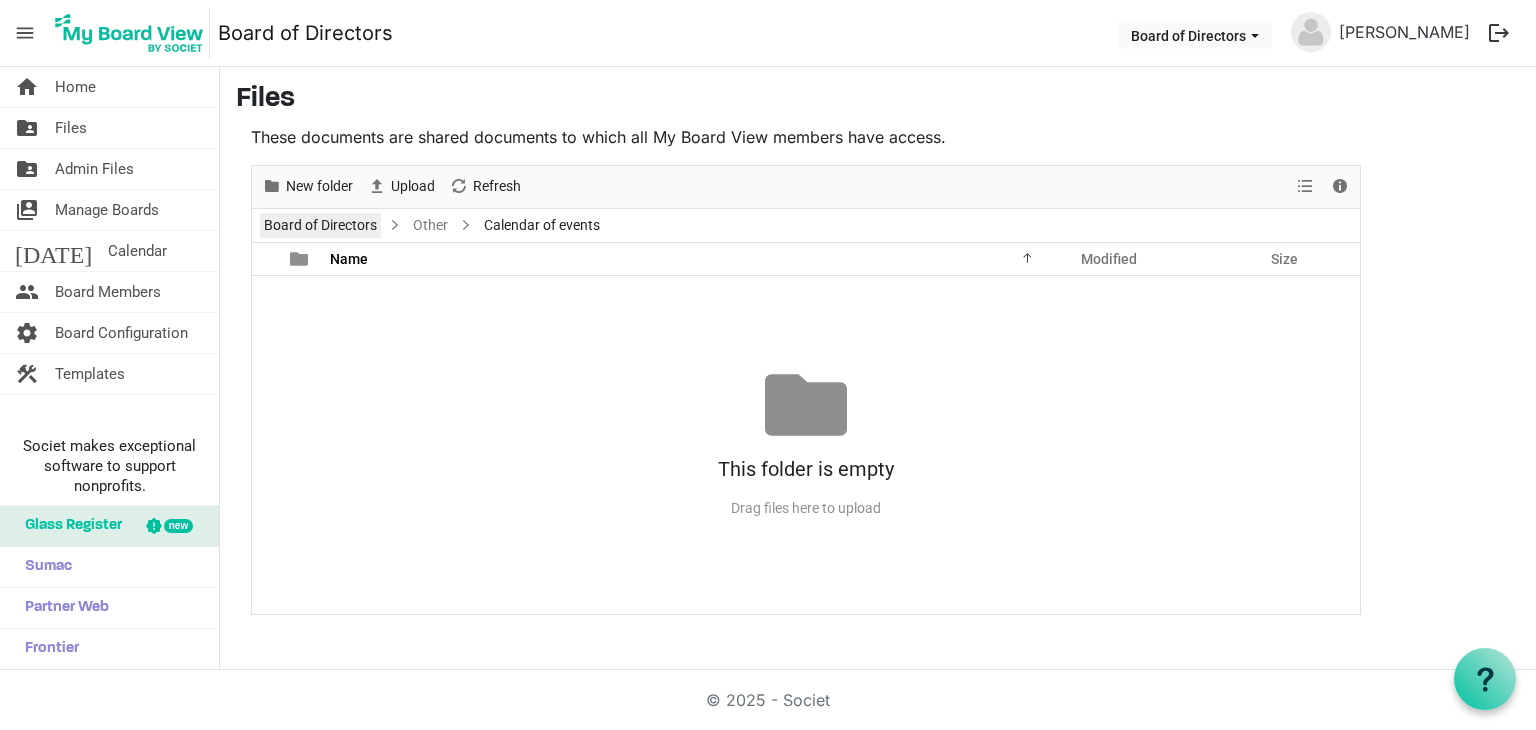 click on "Board of Directors" at bounding box center (320, 225) 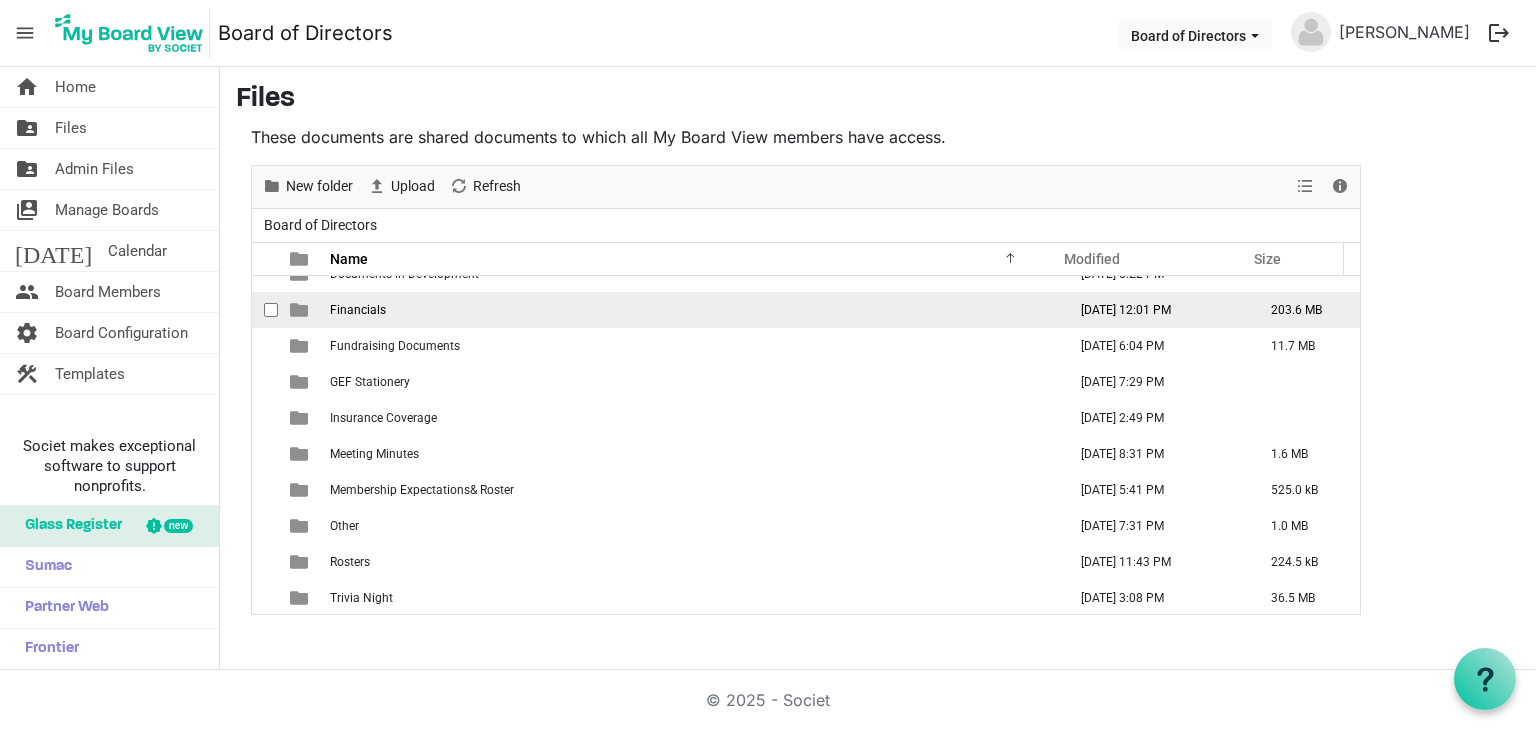 scroll, scrollTop: 201, scrollLeft: 0, axis: vertical 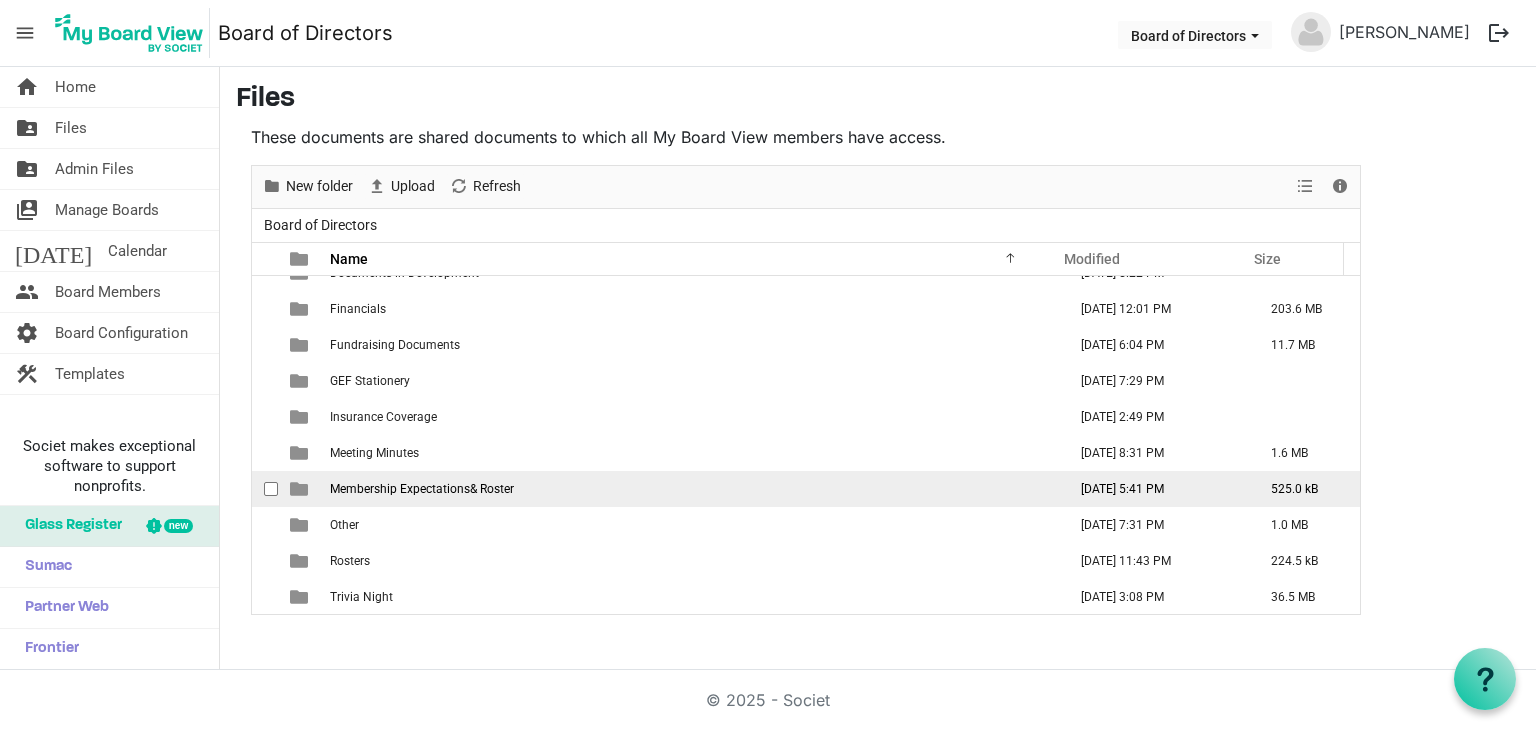 click on "Membership Expectations& Roster" at bounding box center [422, 489] 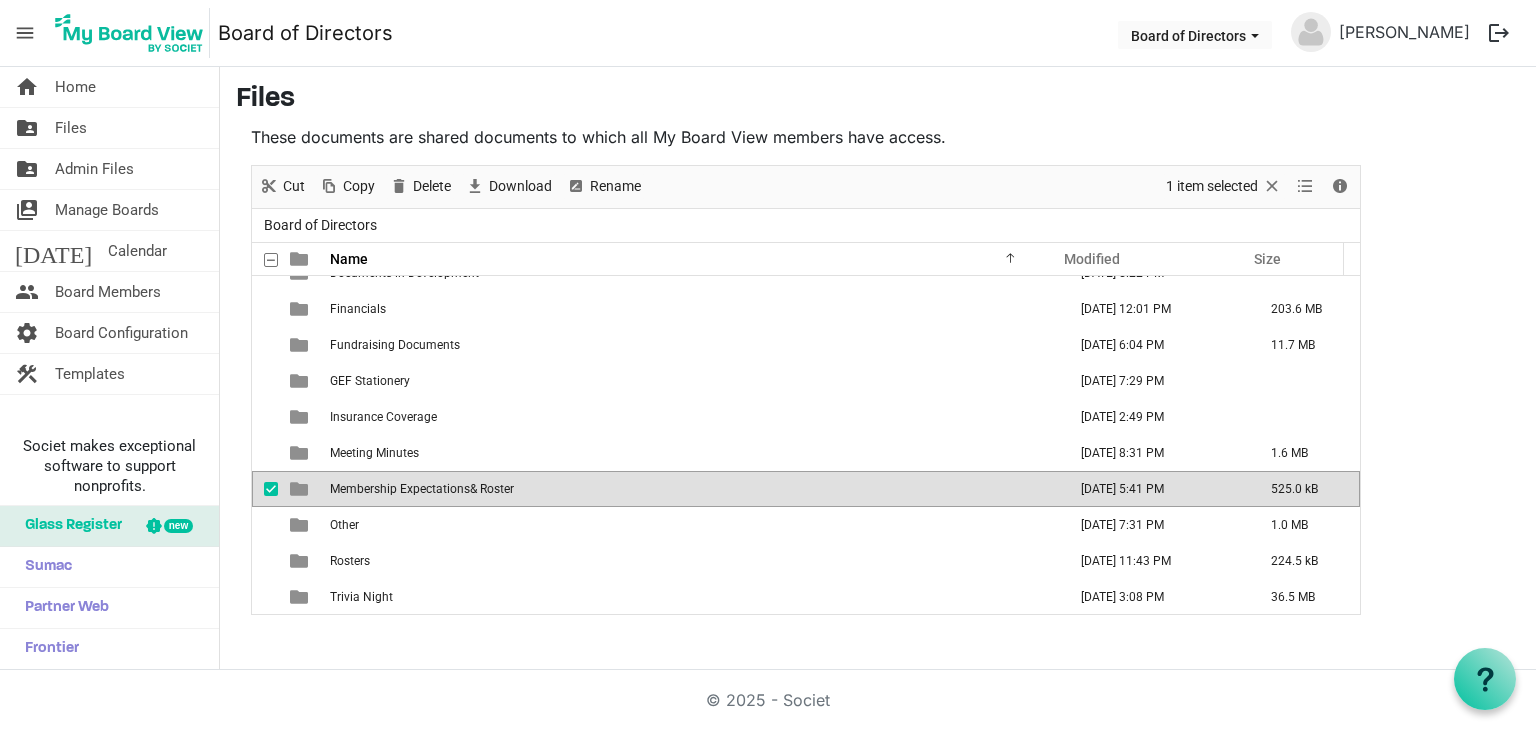 click on "Membership Expectations& Roster" at bounding box center [422, 489] 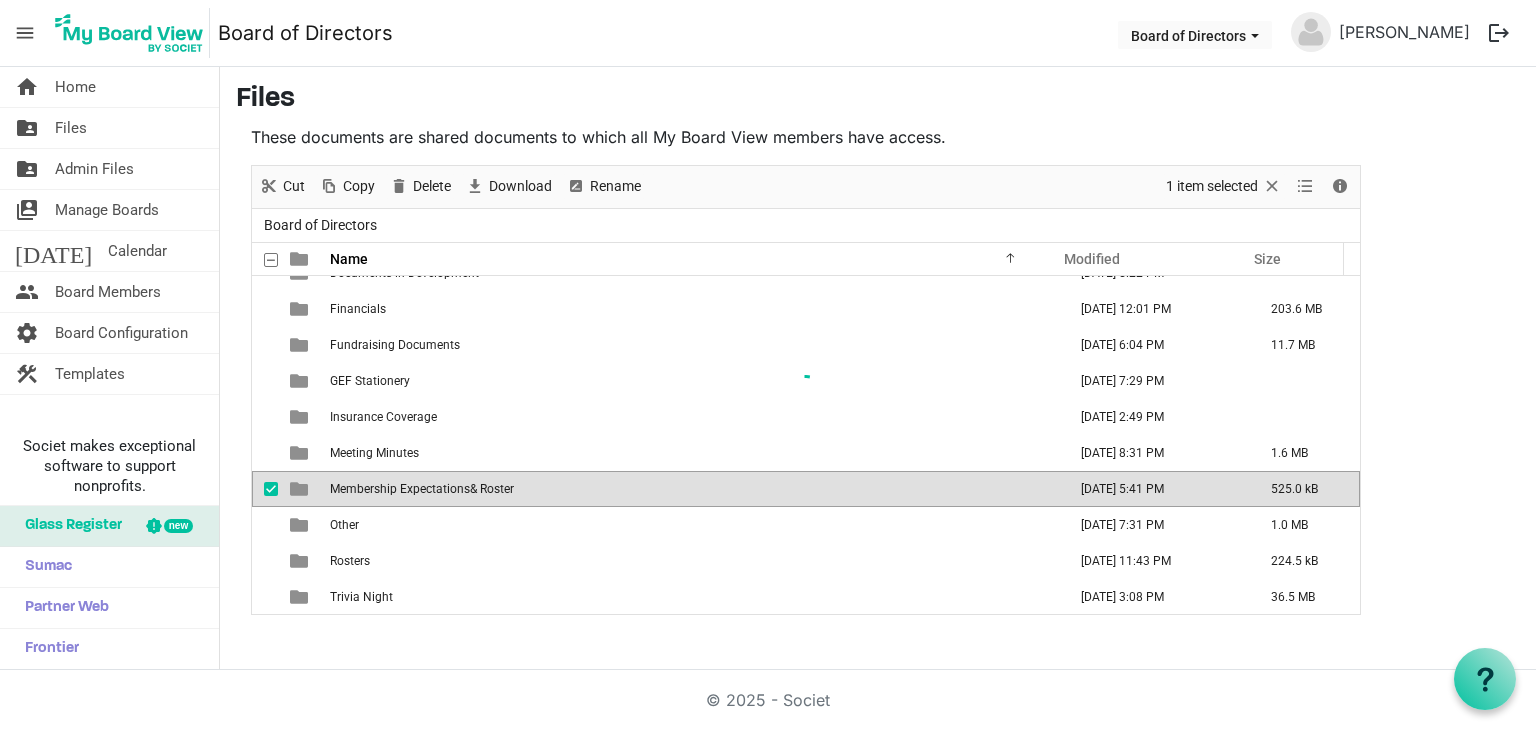 scroll, scrollTop: 0, scrollLeft: 0, axis: both 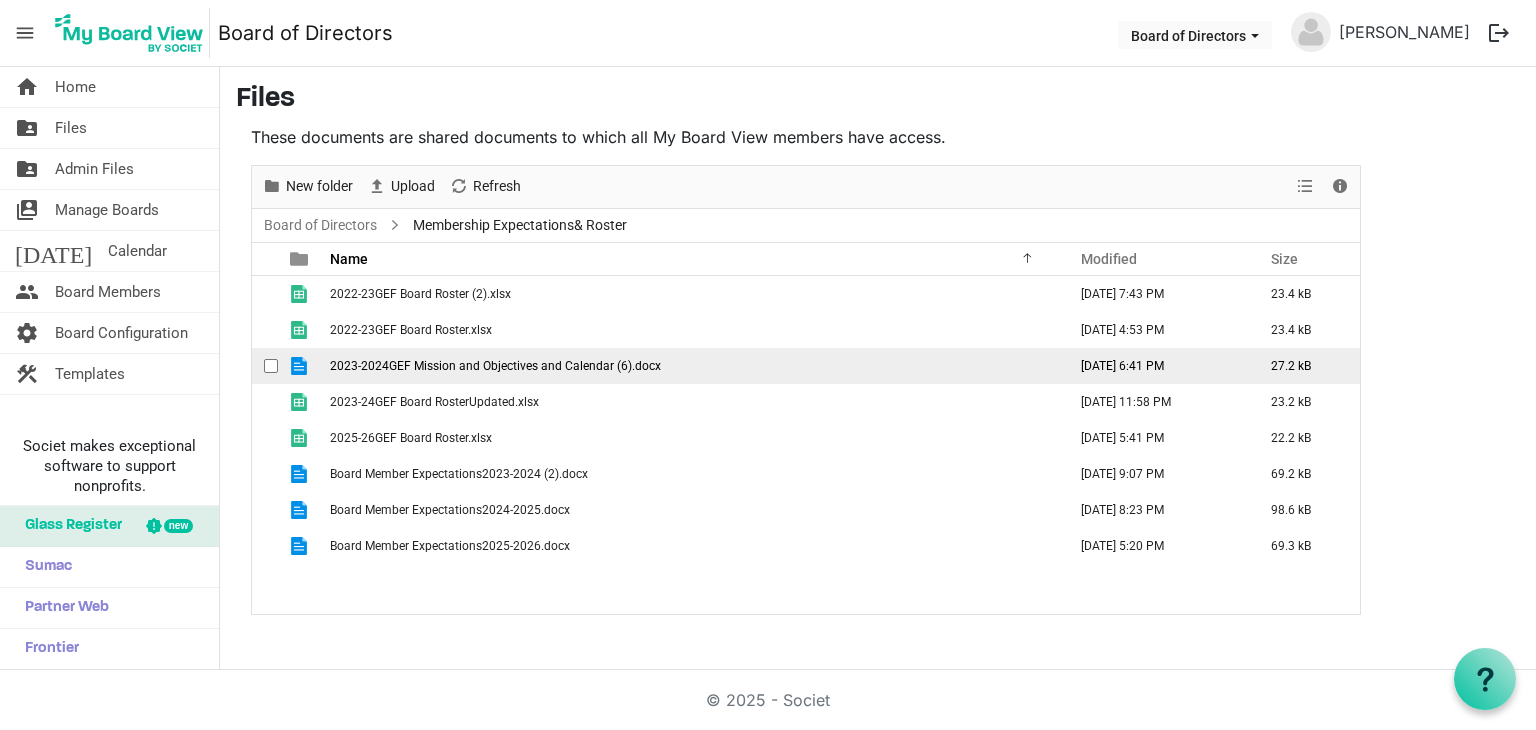 click on "2023-2024GEF Mission and Objectives and Calendar (6).docx" at bounding box center [495, 366] 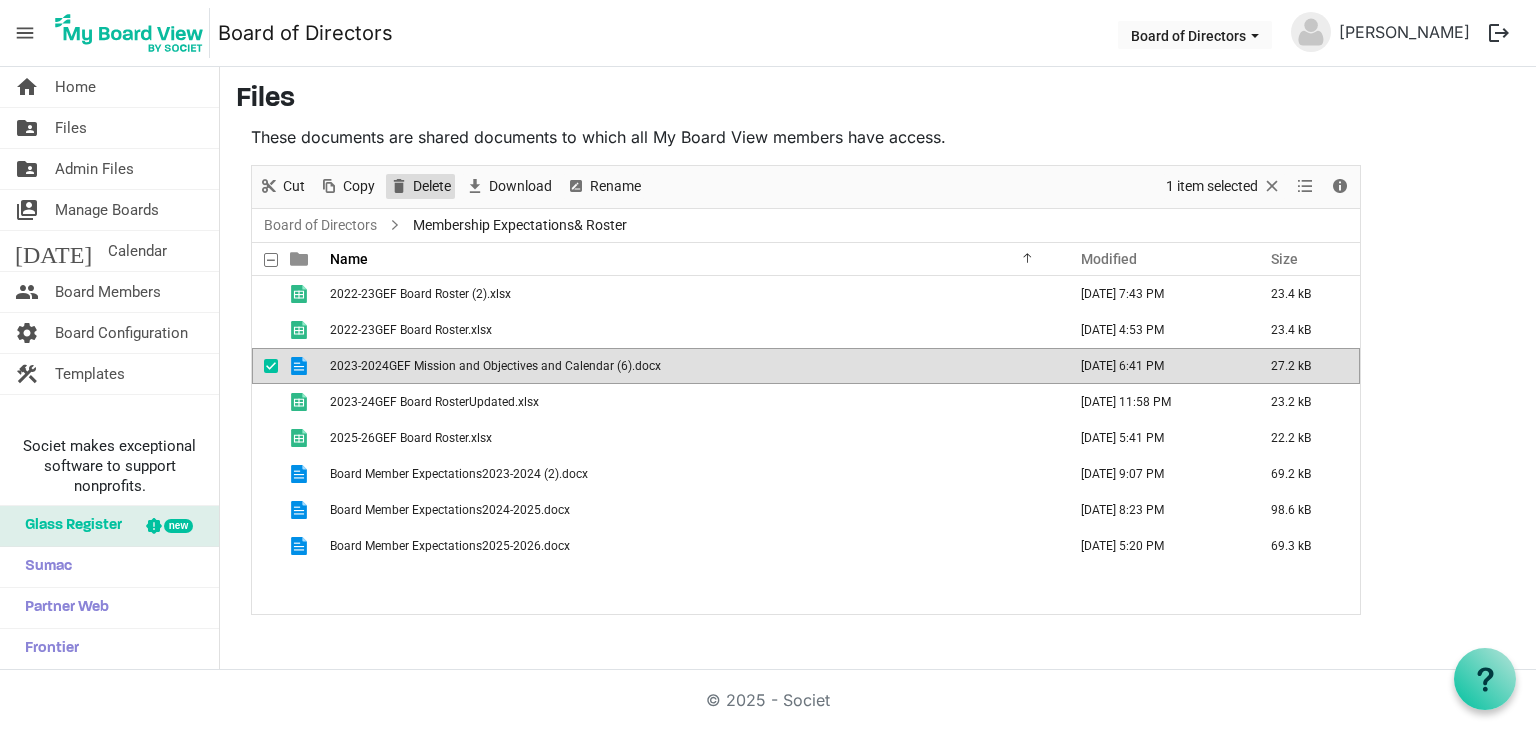 click on "Delete" at bounding box center [432, 186] 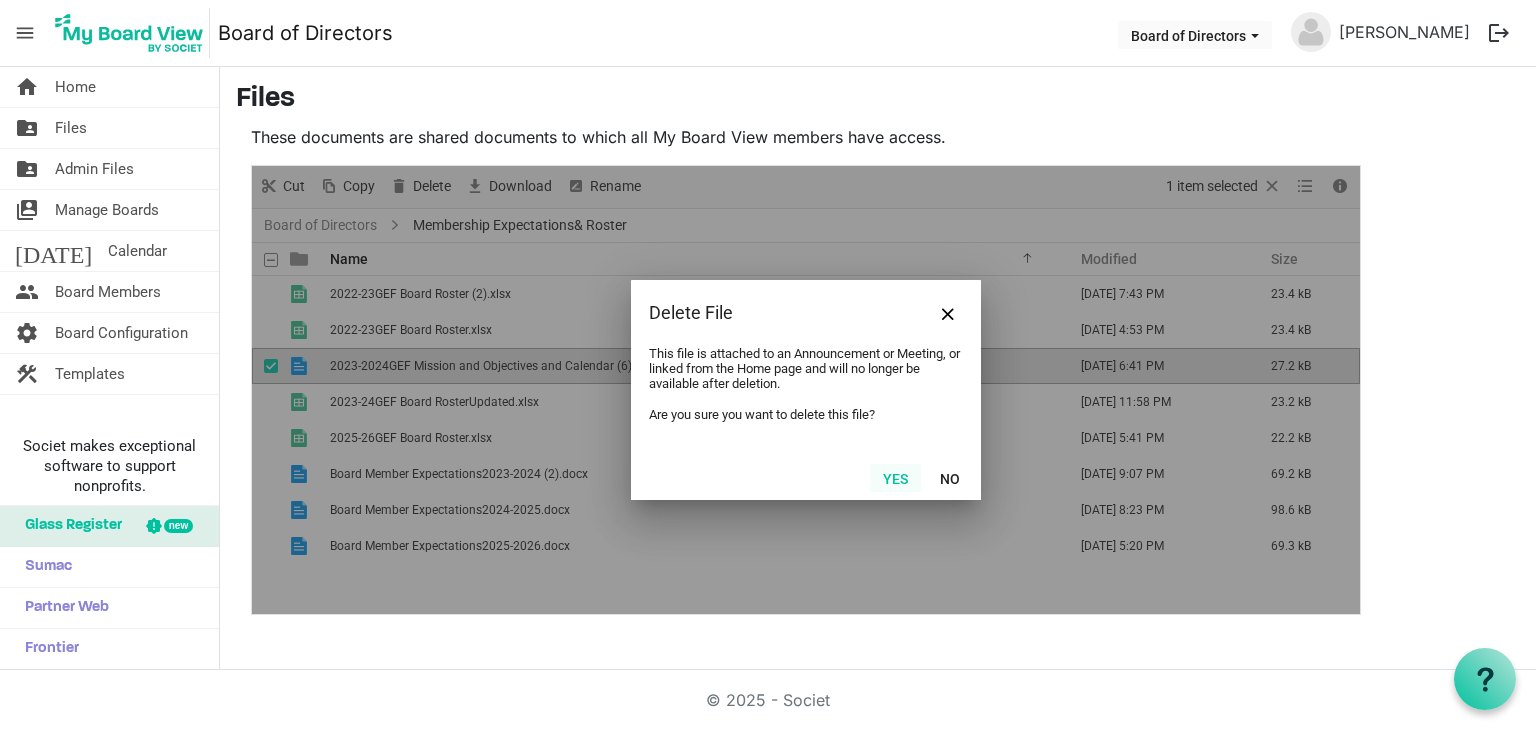click on "Yes" at bounding box center (895, 478) 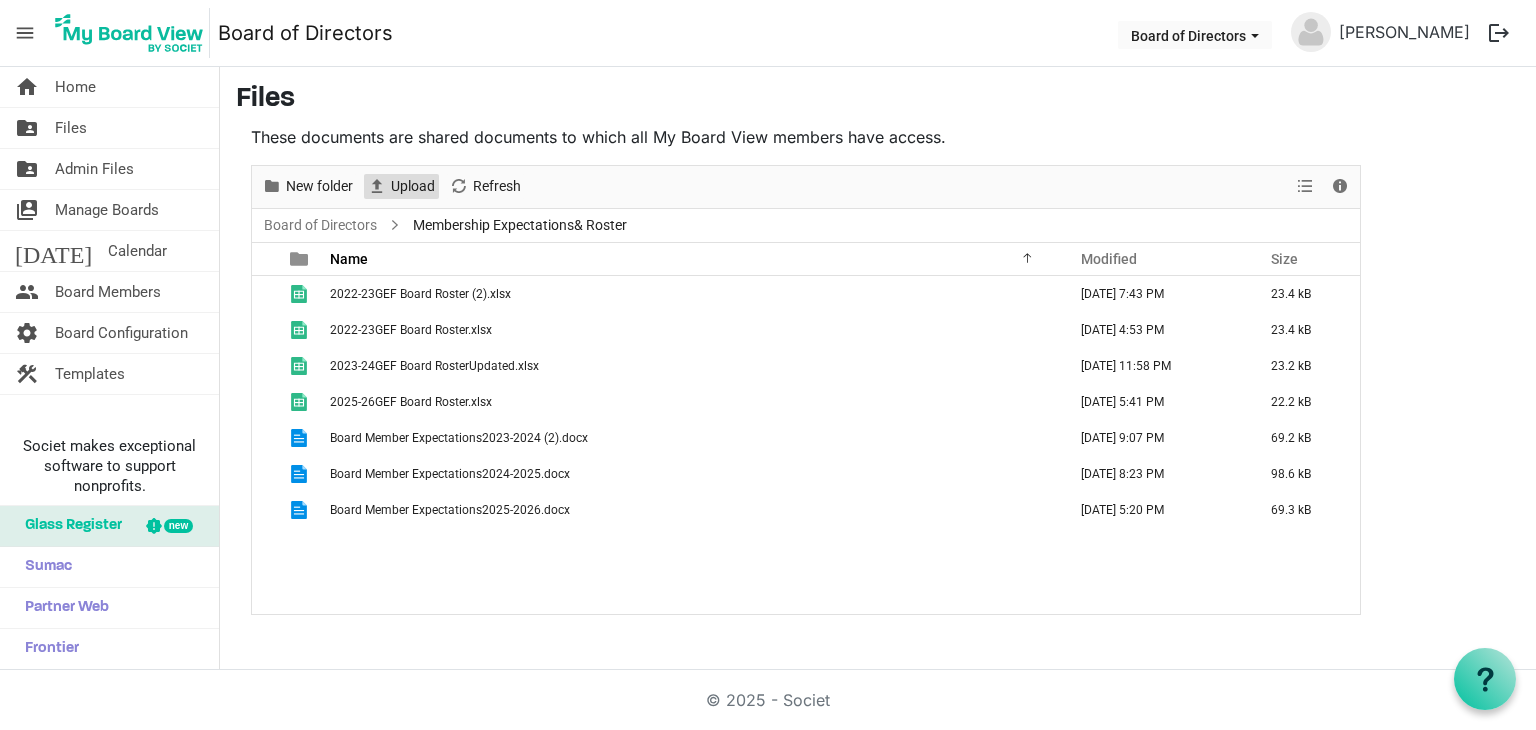 click on "Upload" at bounding box center (413, 186) 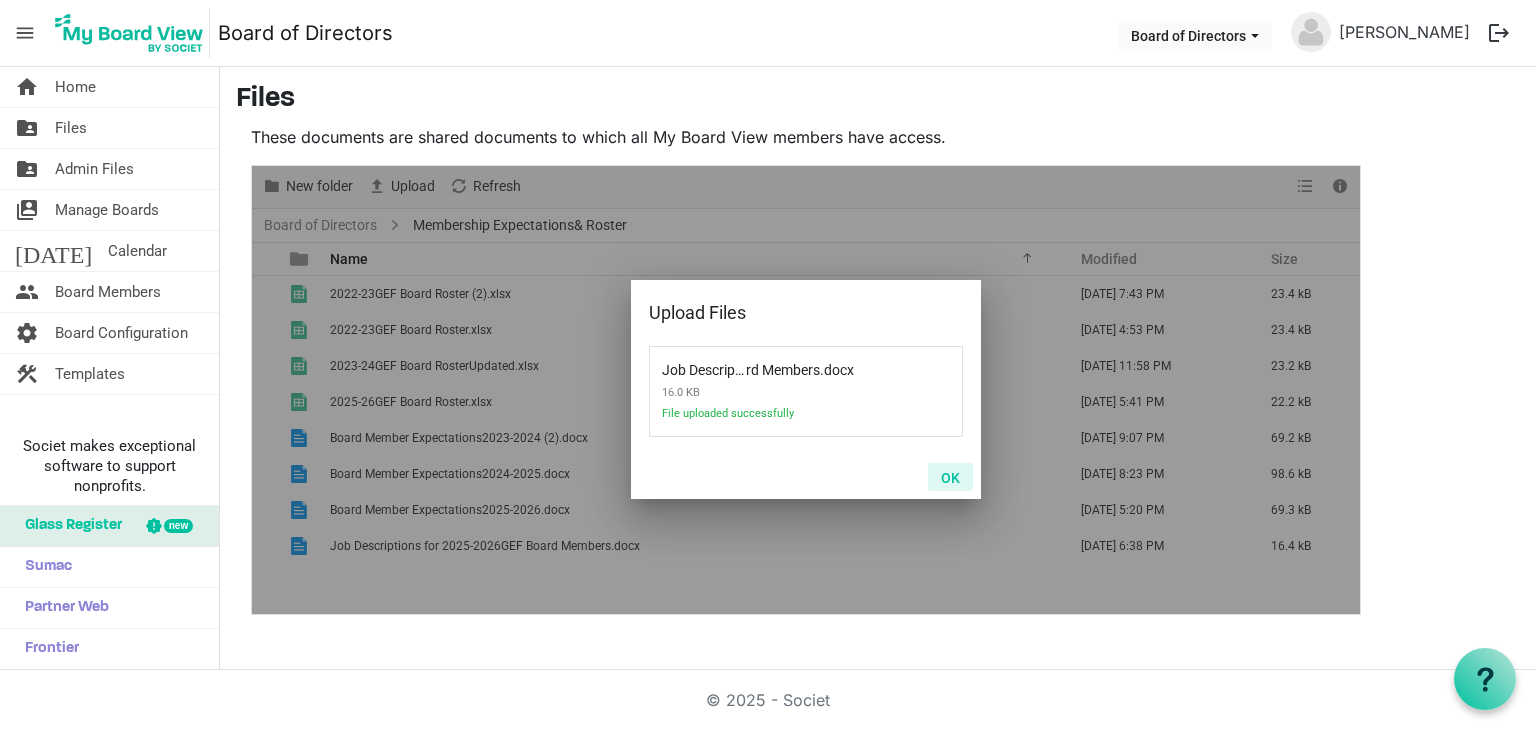 click on "OK" at bounding box center (950, 477) 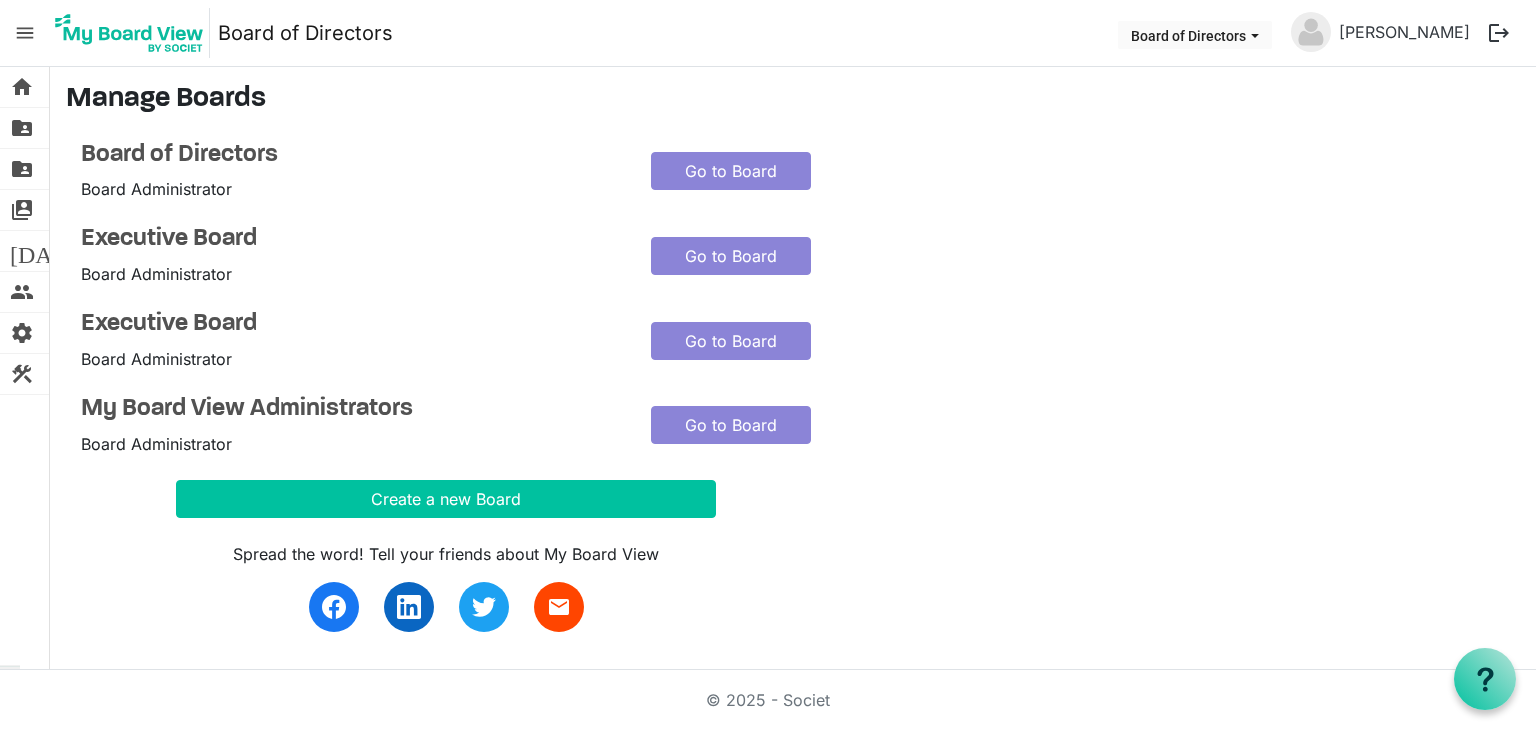 scroll, scrollTop: 0, scrollLeft: 0, axis: both 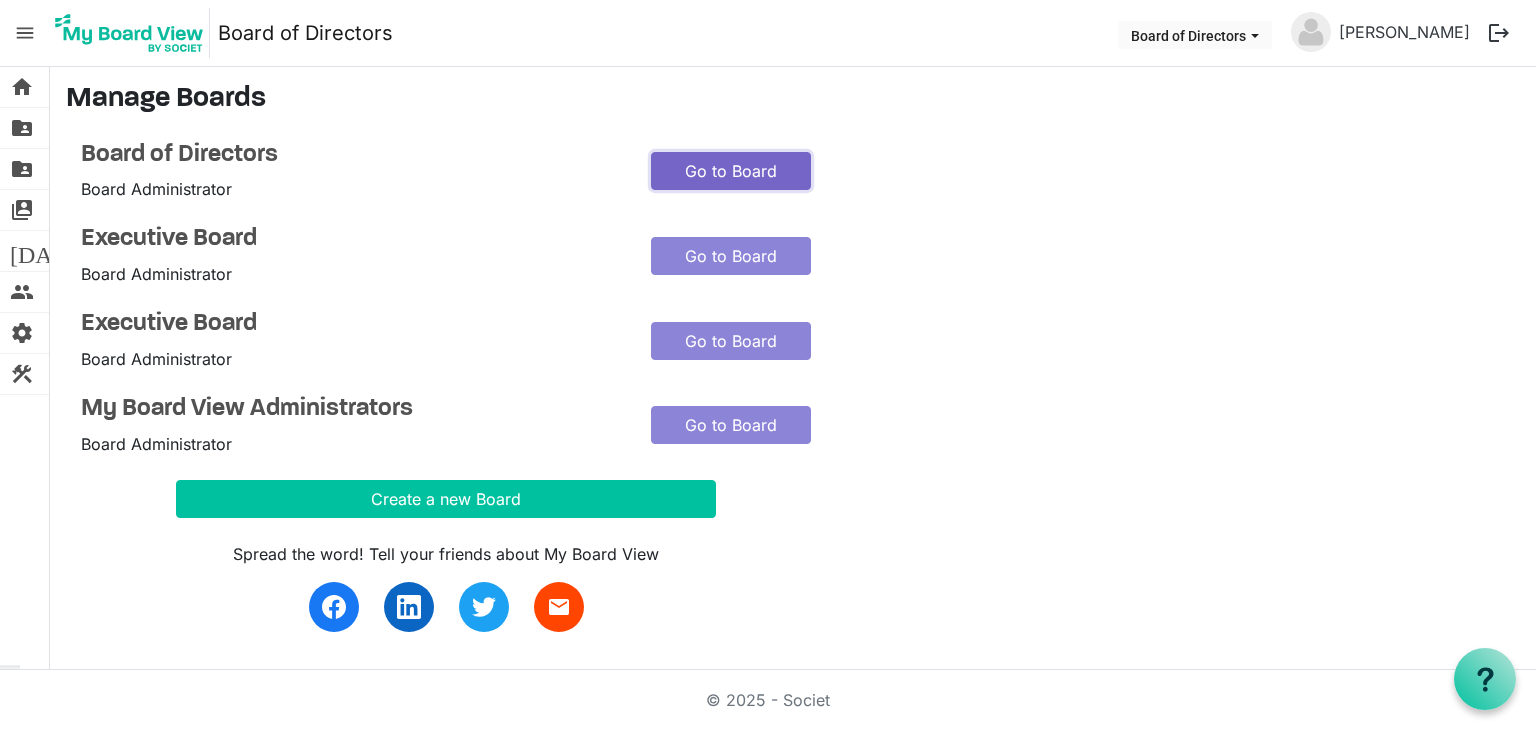 click on "Go to Board" at bounding box center [731, 171] 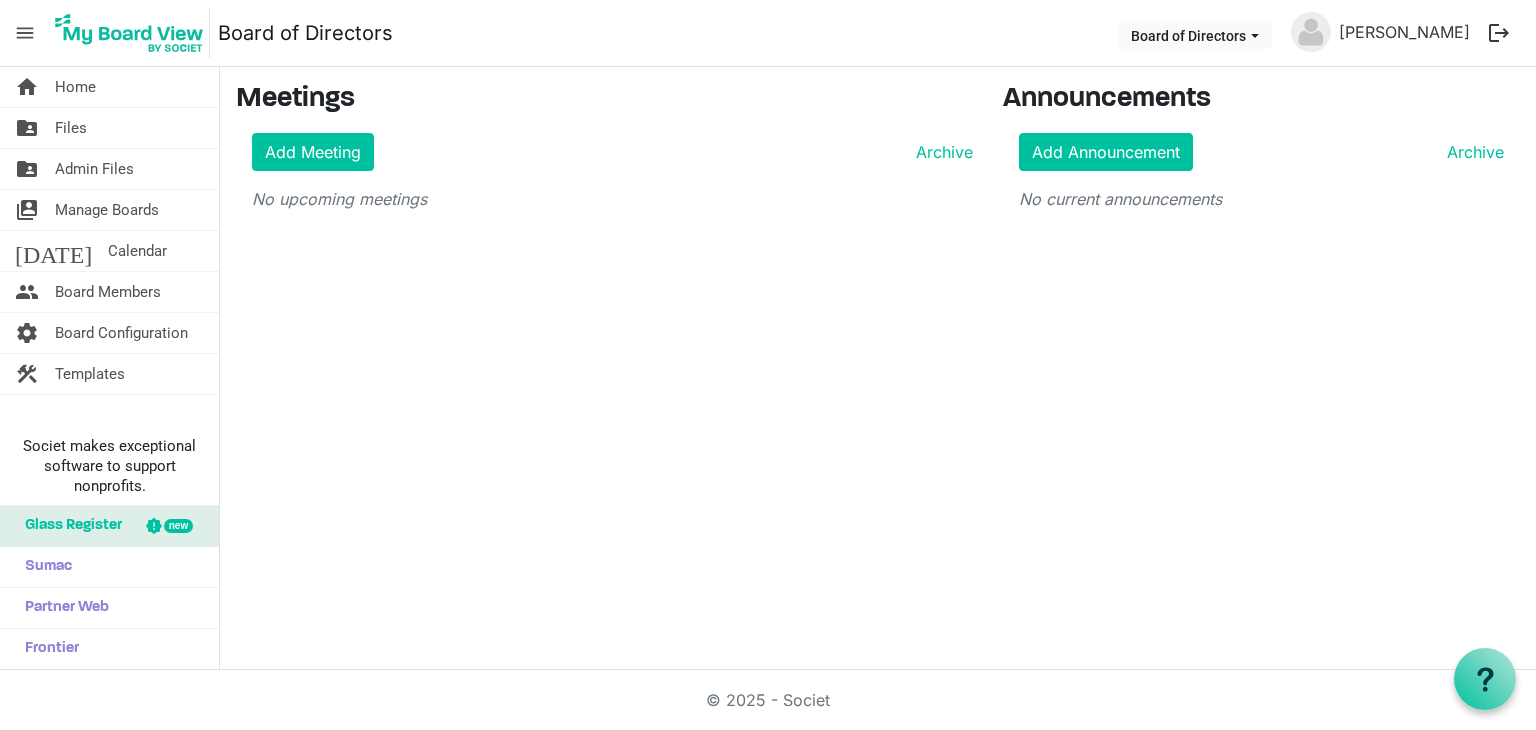 scroll, scrollTop: 0, scrollLeft: 0, axis: both 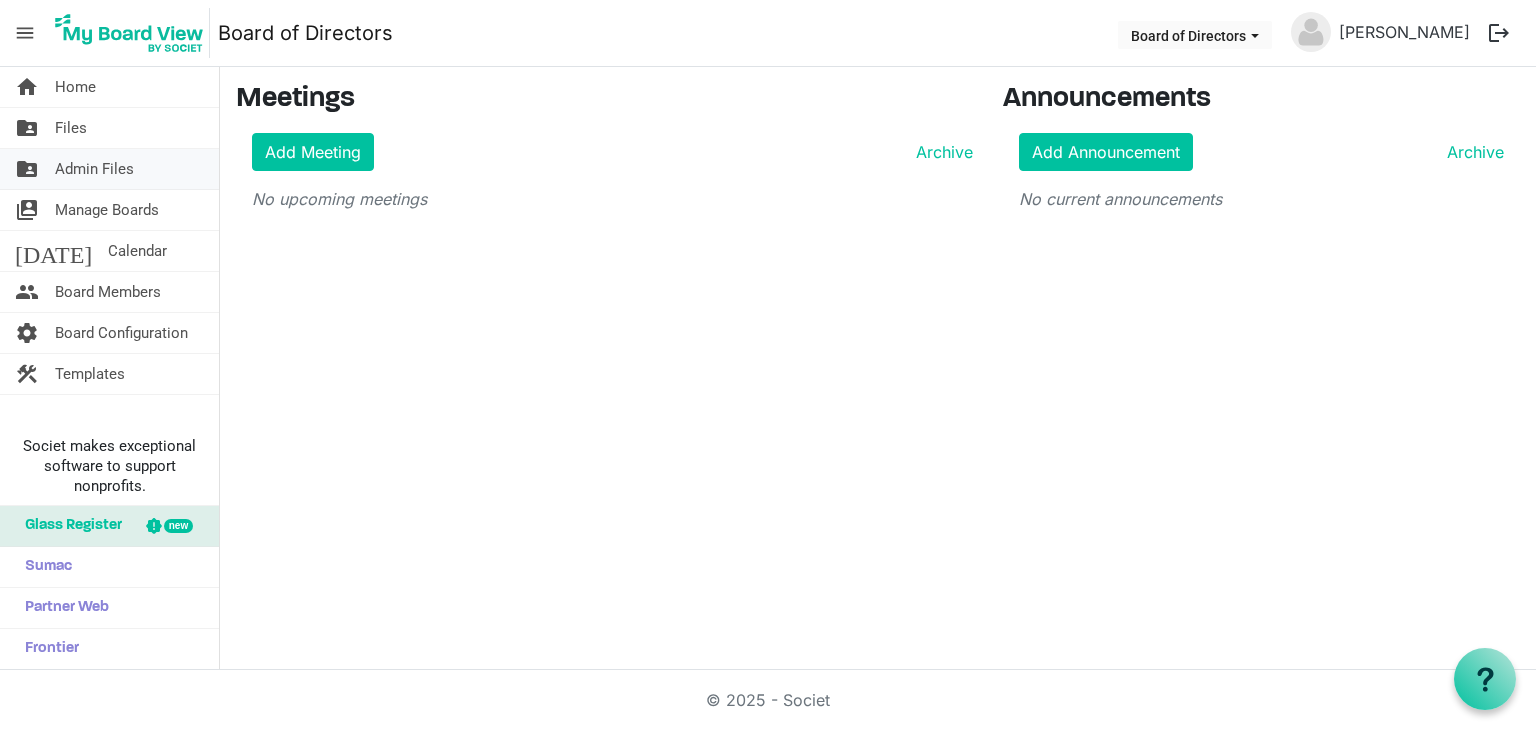 click on "Admin Files" at bounding box center (94, 169) 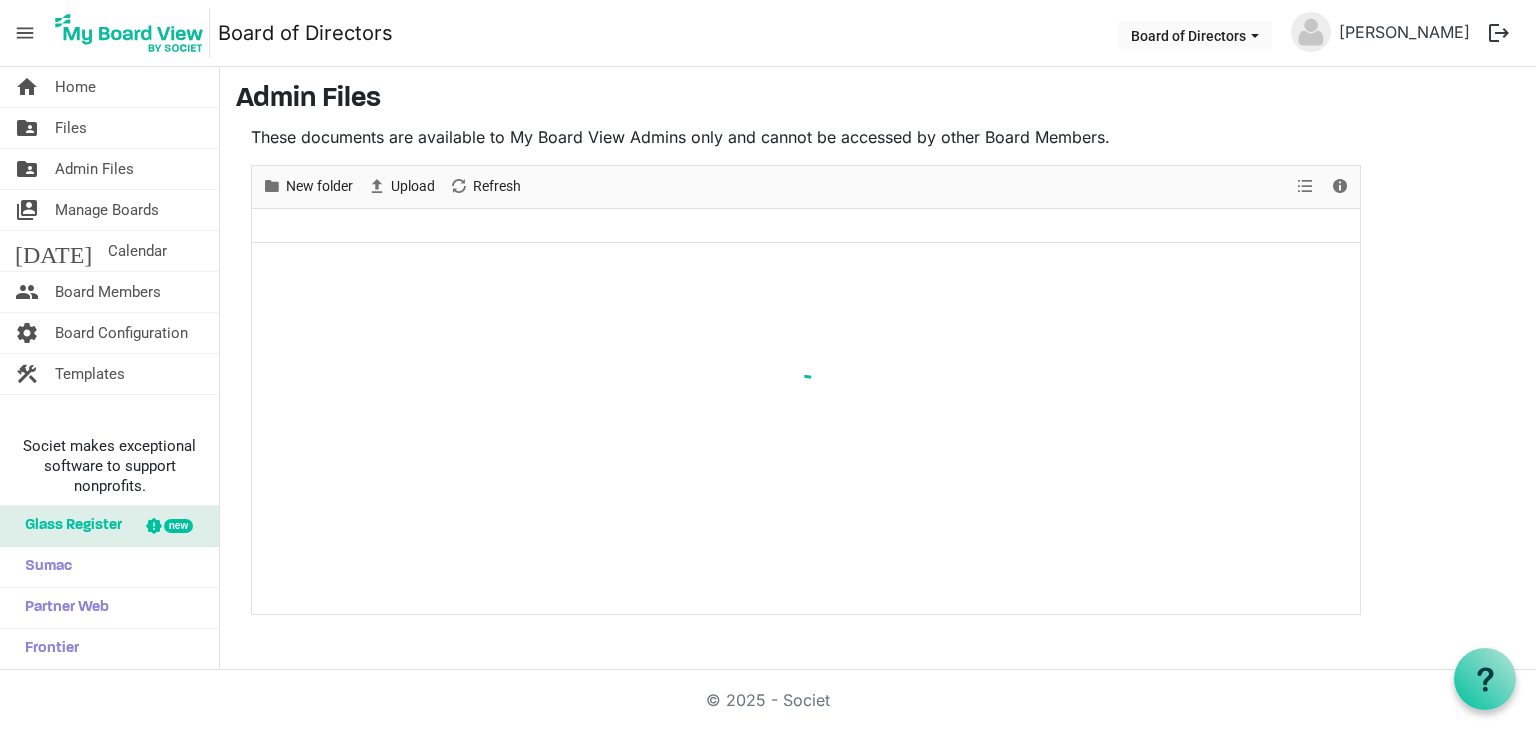 scroll, scrollTop: 0, scrollLeft: 0, axis: both 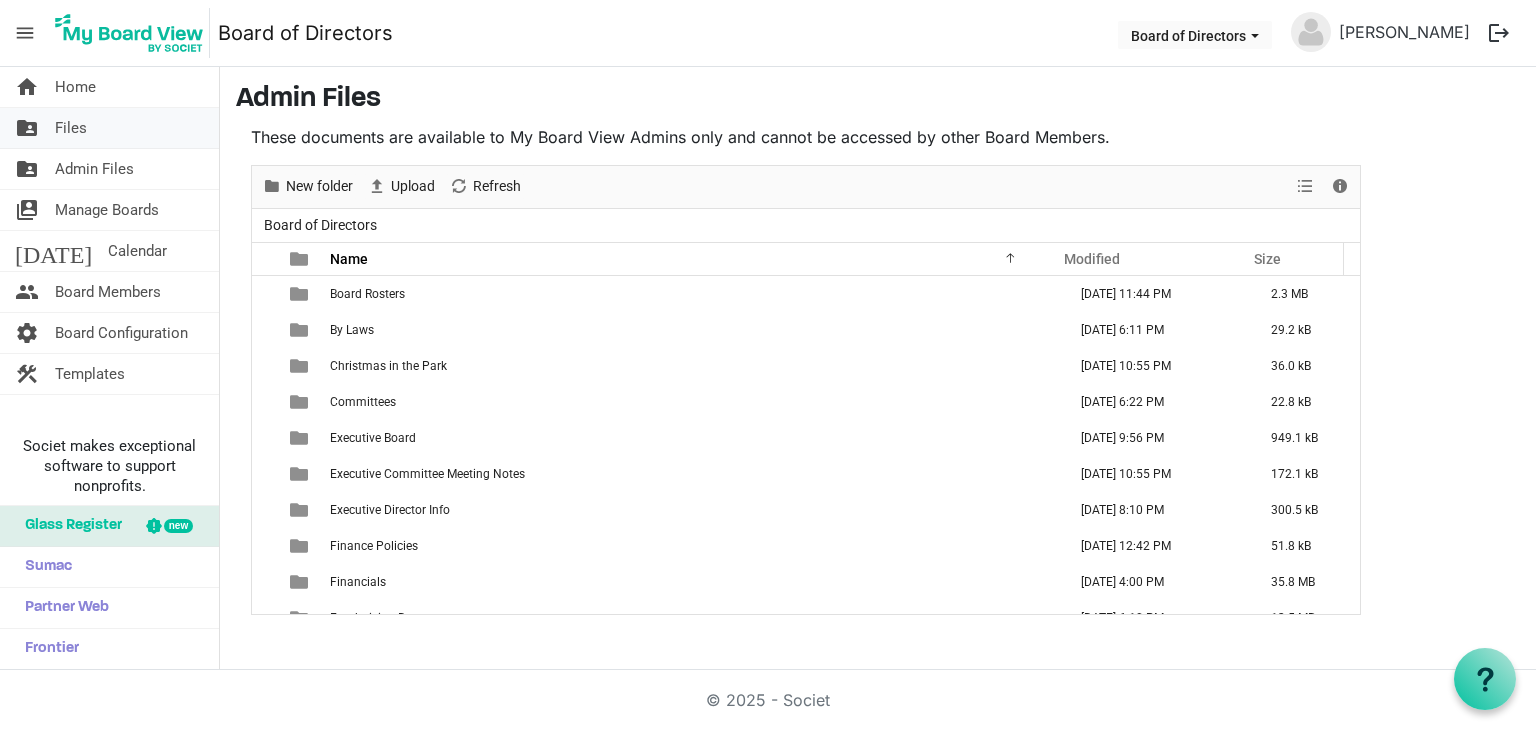 click on "folder_shared
Files" at bounding box center [109, 128] 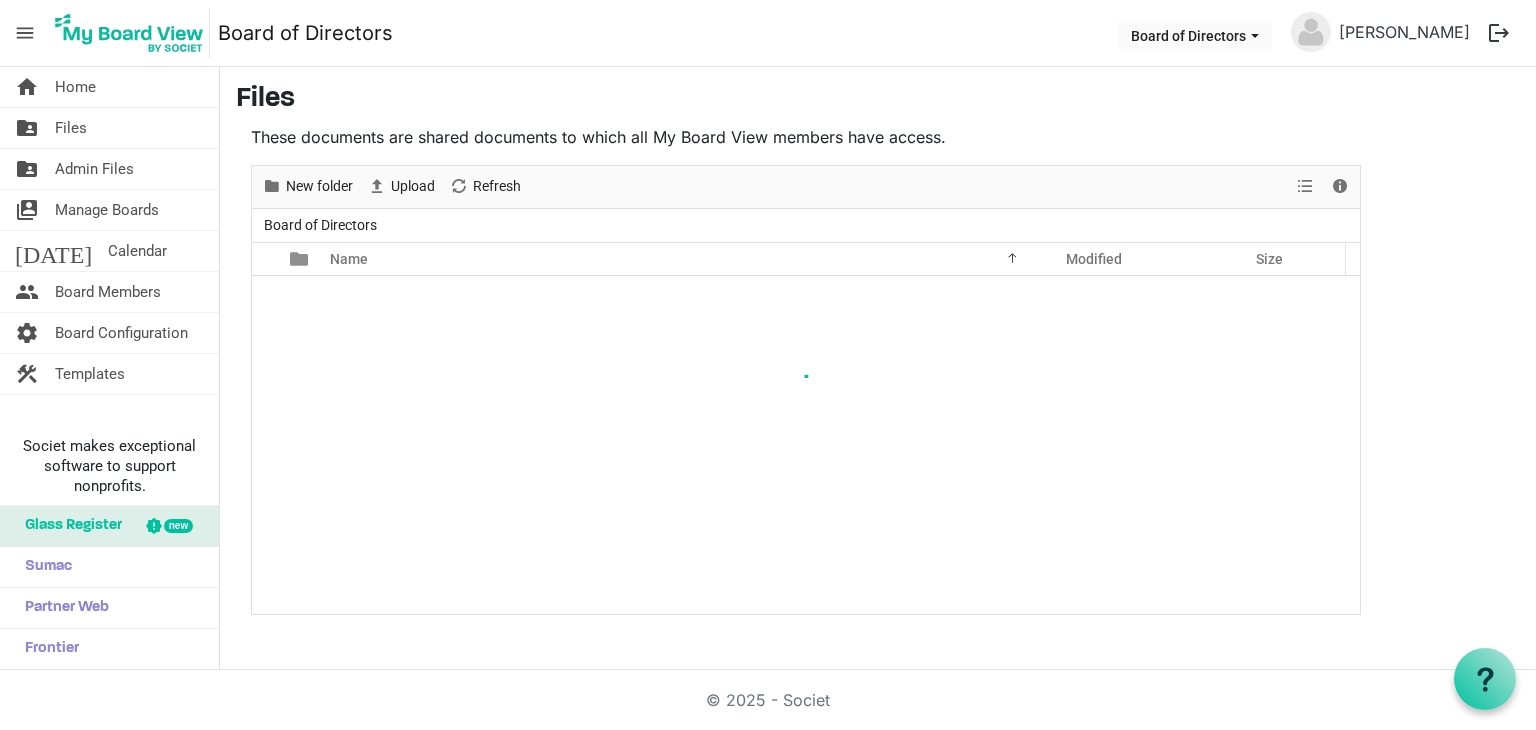scroll, scrollTop: 0, scrollLeft: 0, axis: both 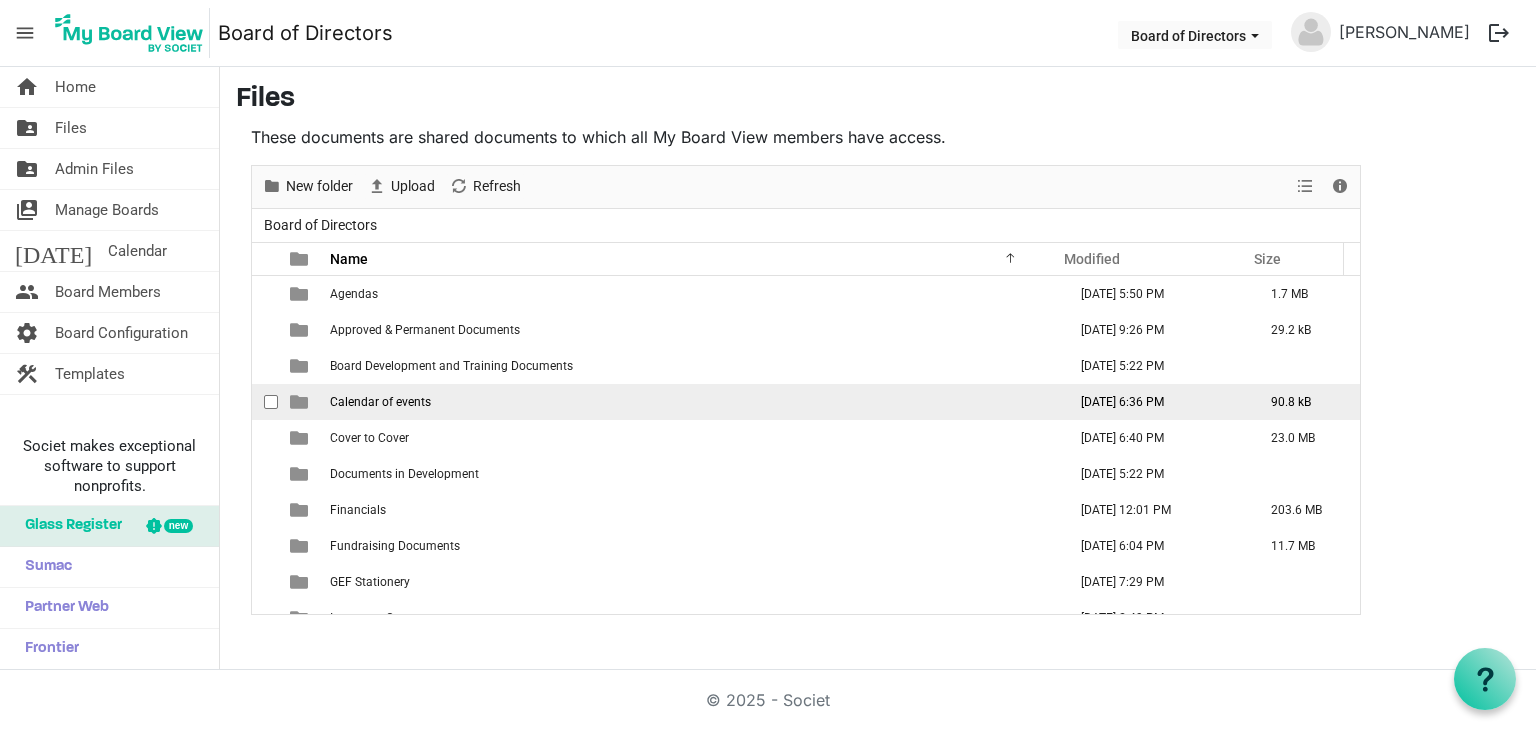 click on "Calendar of events" at bounding box center (692, 402) 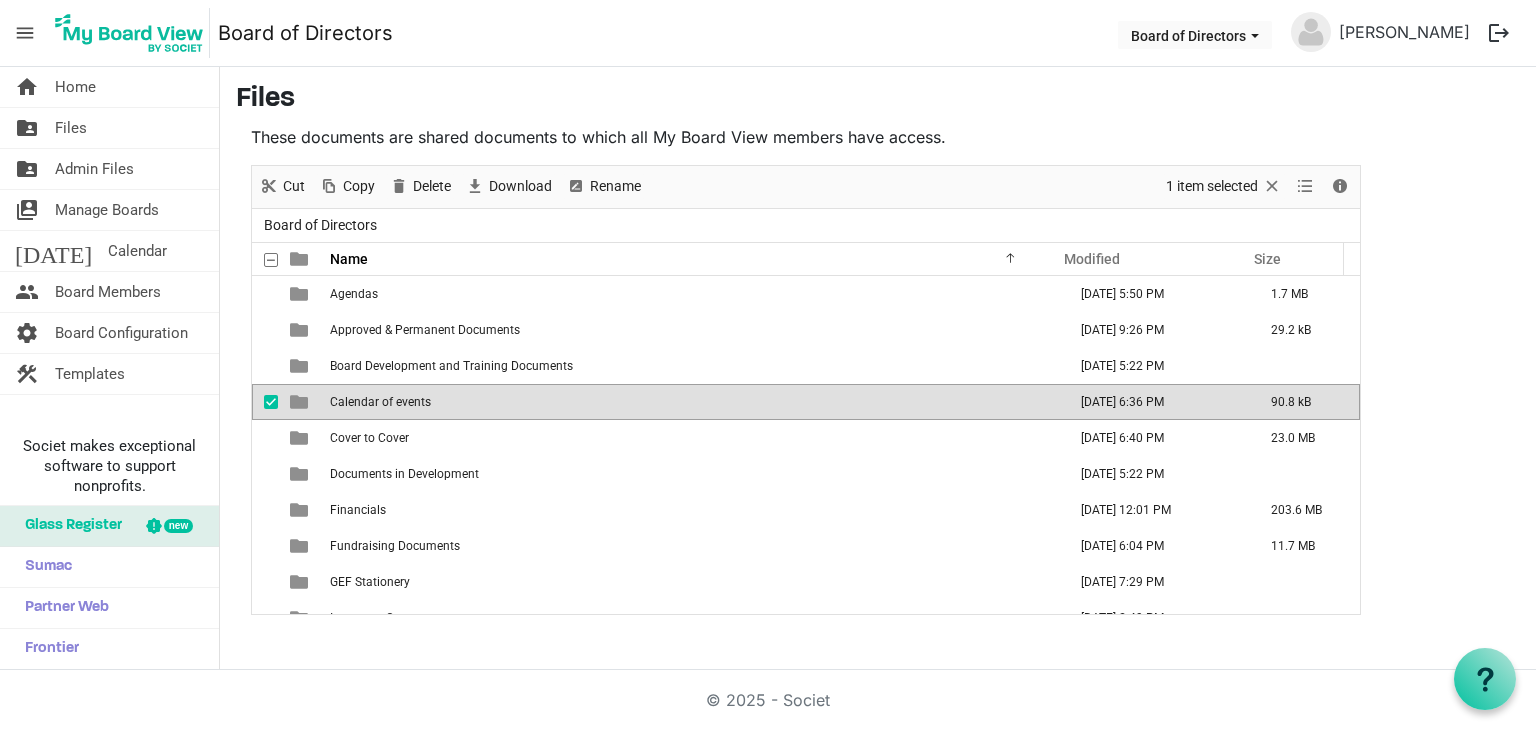 click on "Calendar of events" at bounding box center [692, 402] 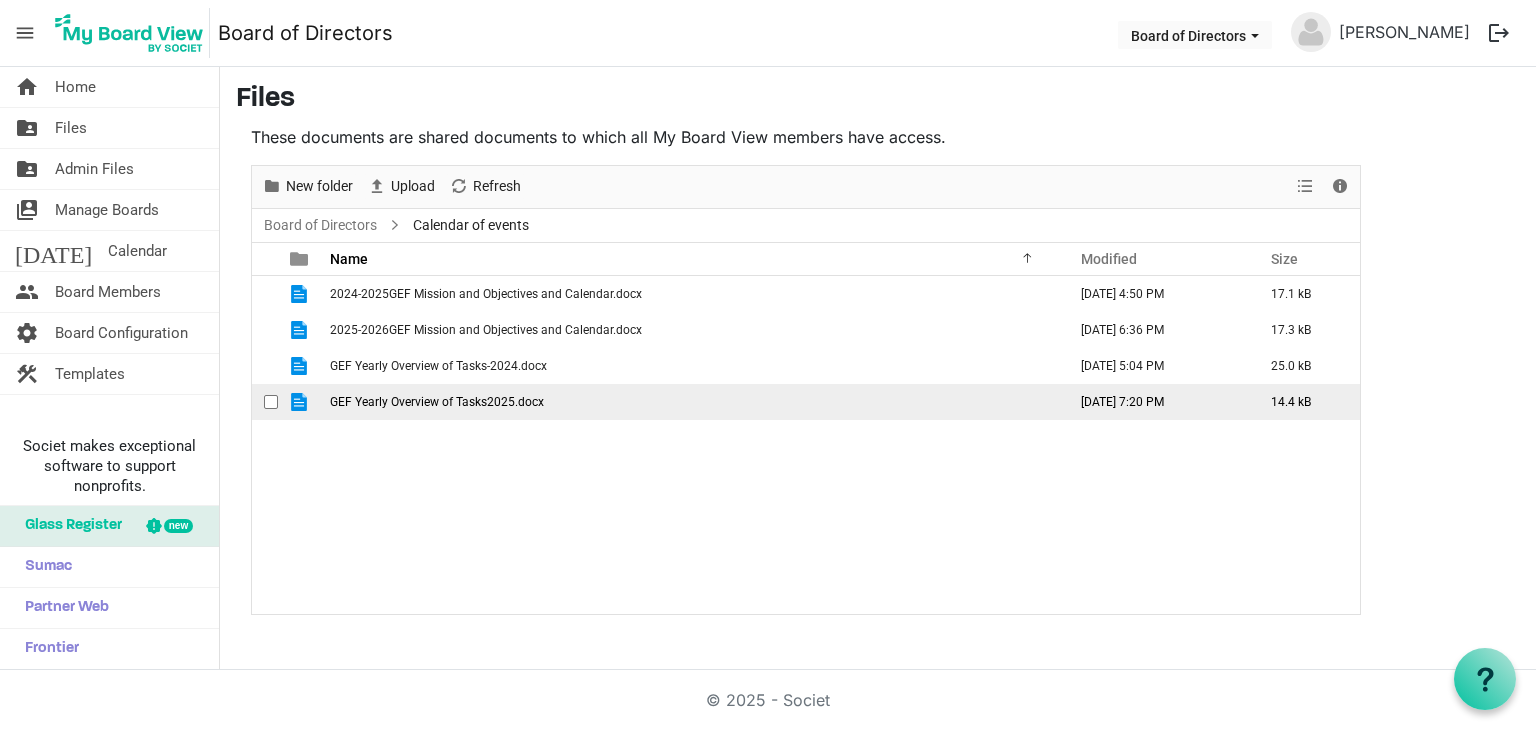 click on "GEF Yearly Overview of Tasks2025.docx" at bounding box center [692, 402] 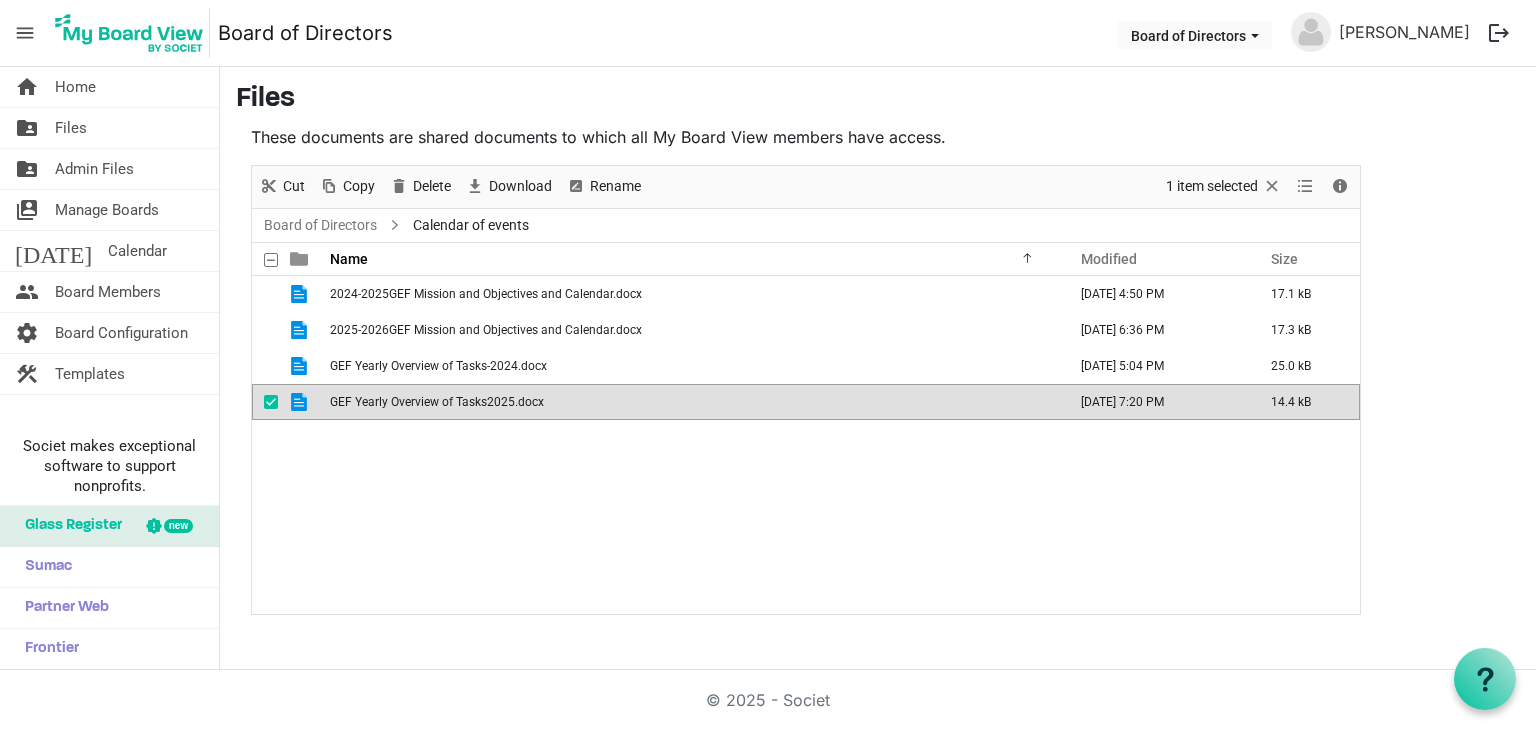 click on "GEF Yearly Overview of Tasks2025.docx" at bounding box center [692, 402] 